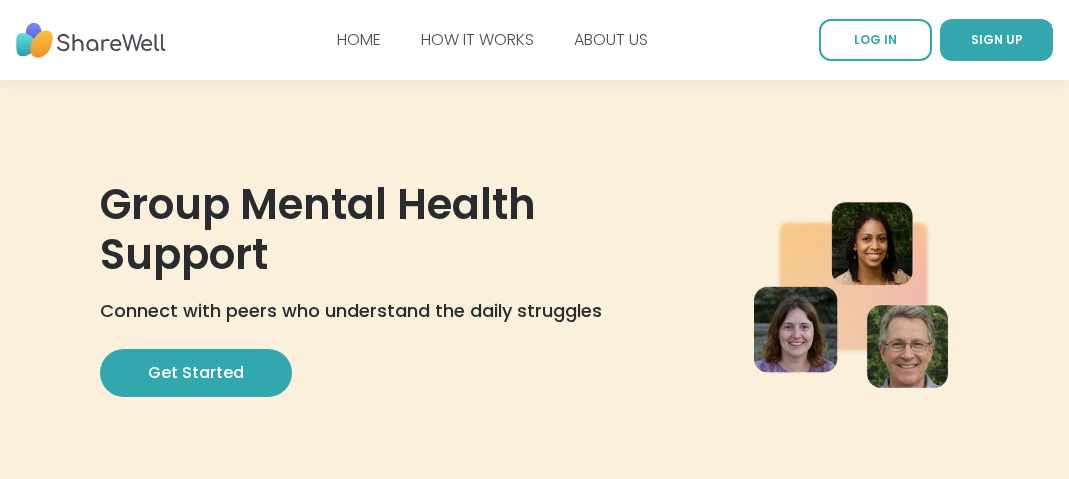 scroll, scrollTop: 0, scrollLeft: 0, axis: both 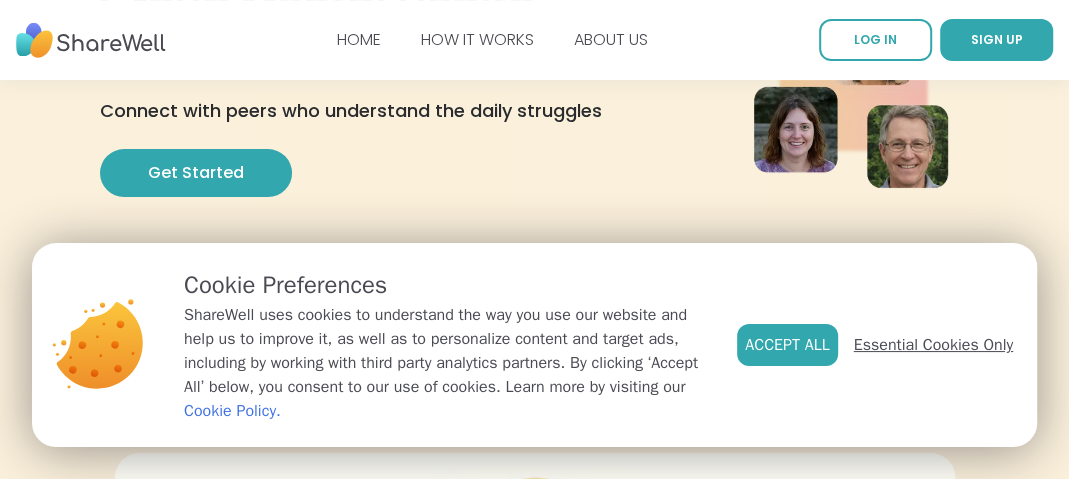 click on "Essential Cookies Only" at bounding box center [933, 345] 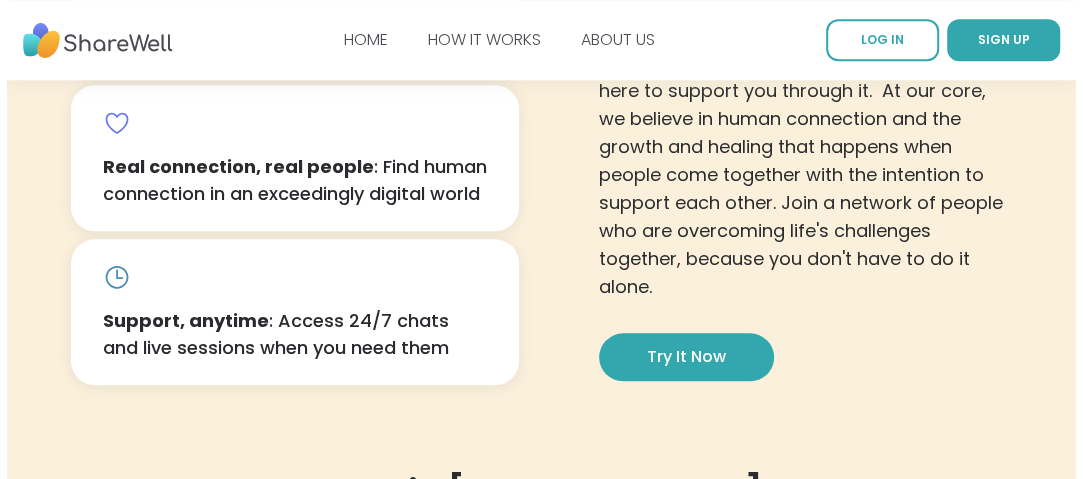 scroll, scrollTop: 1300, scrollLeft: 0, axis: vertical 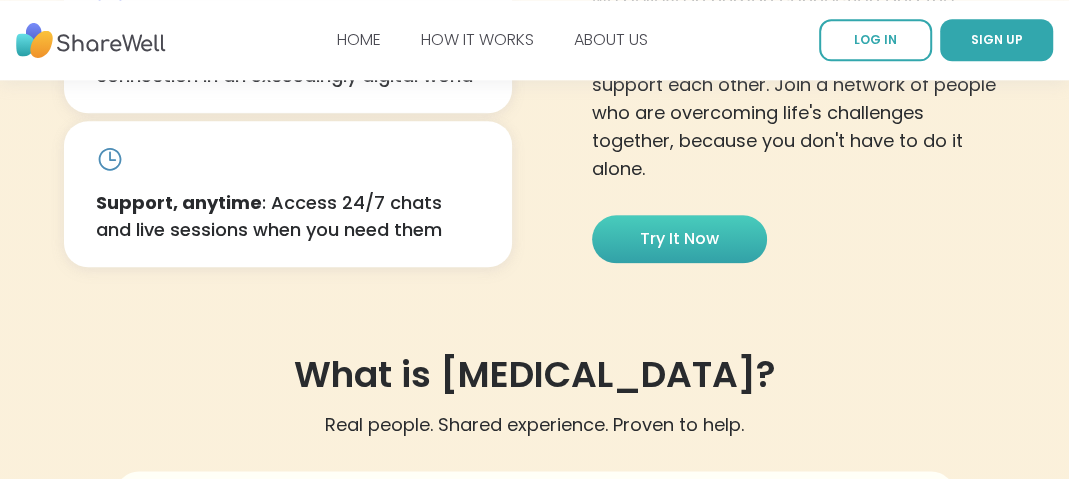 click on "Try it now" at bounding box center (679, 239) 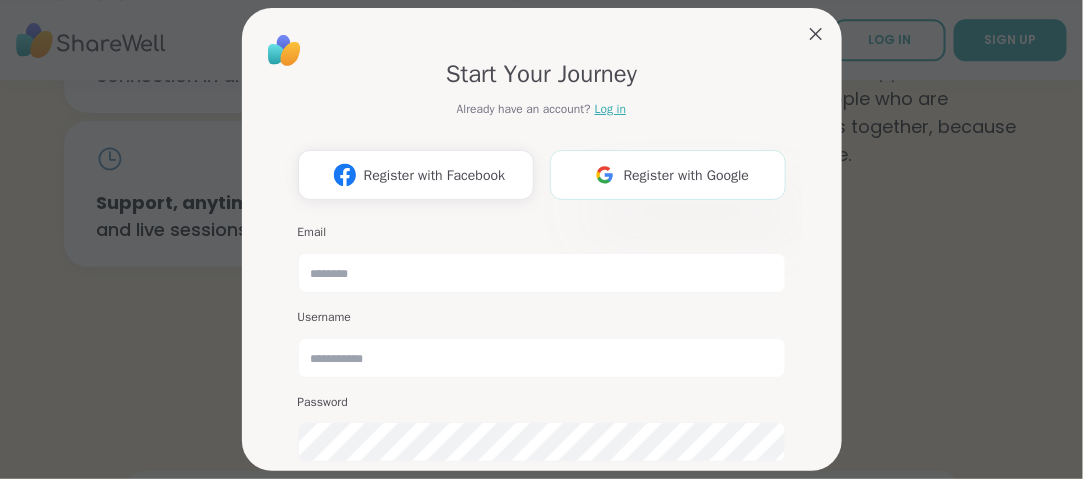 click on "Register with Google" at bounding box center [687, 175] 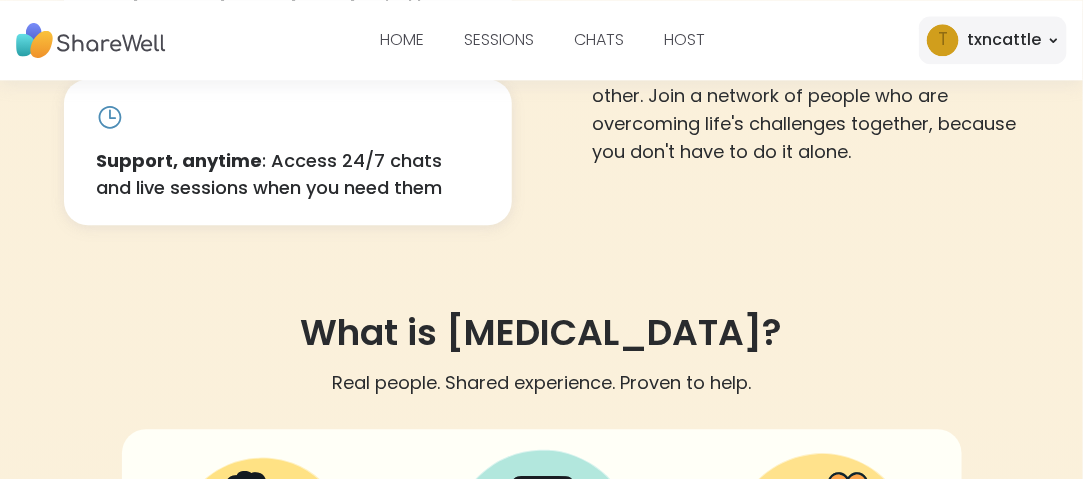 scroll, scrollTop: 0, scrollLeft: 0, axis: both 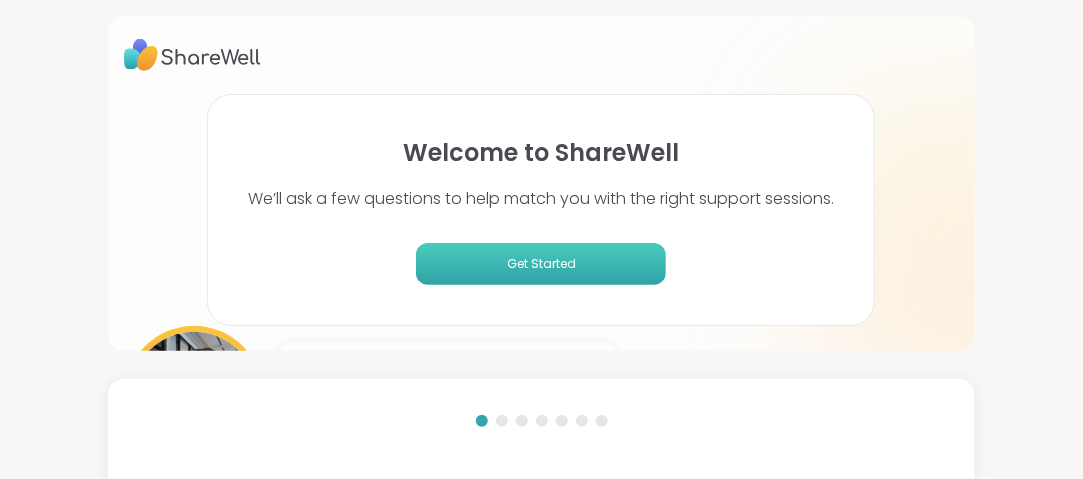 click on "Get Started" at bounding box center [541, 264] 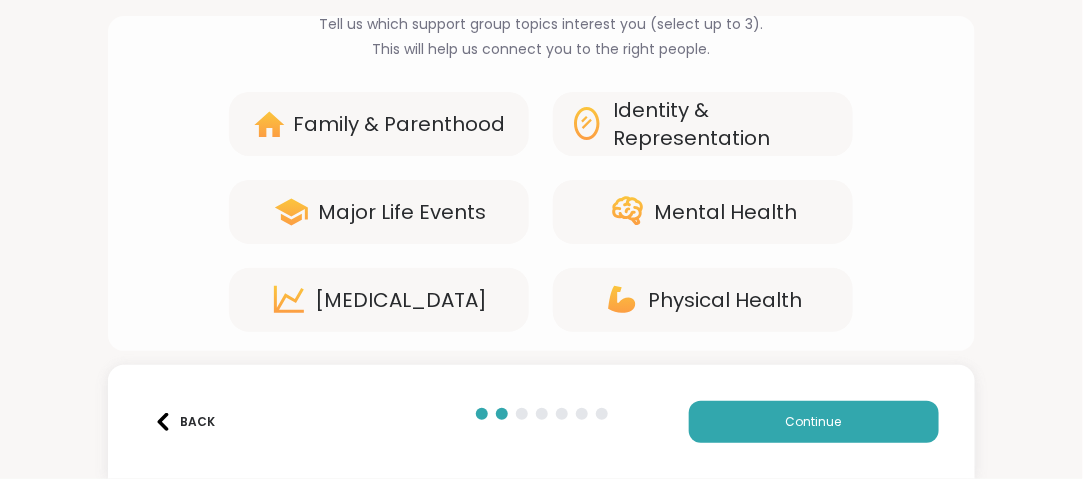 scroll, scrollTop: 188, scrollLeft: 0, axis: vertical 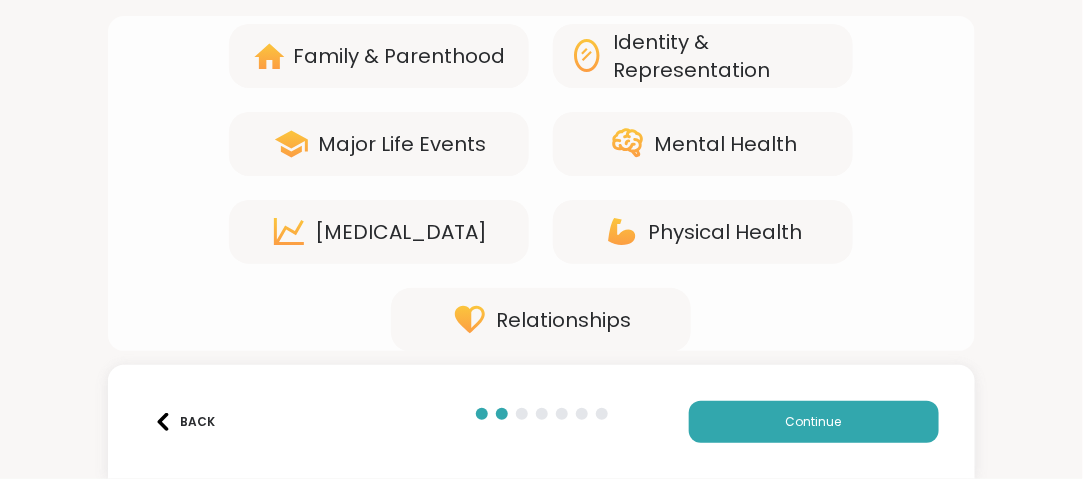 click on "[MEDICAL_DATA]" at bounding box center (401, 232) 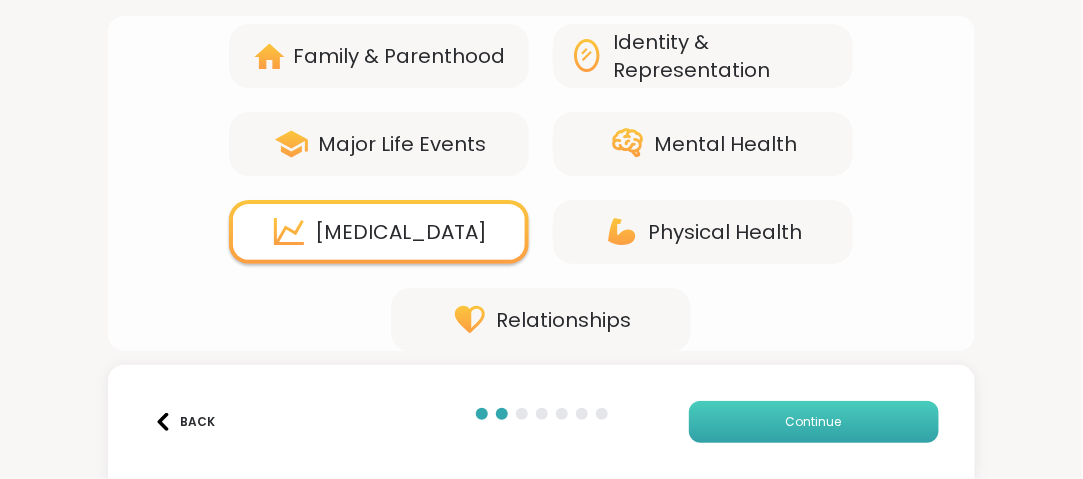 click on "Continue" at bounding box center (814, 422) 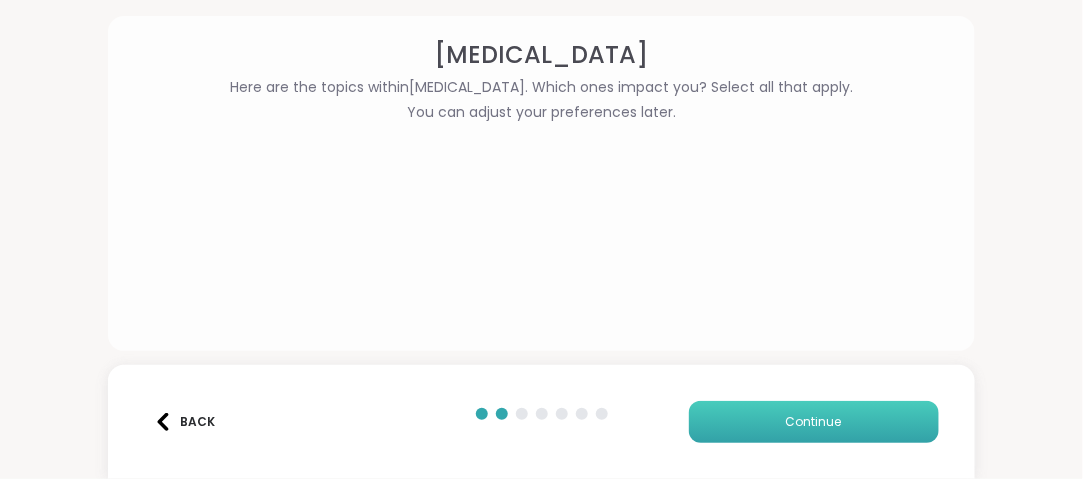 scroll, scrollTop: 55, scrollLeft: 0, axis: vertical 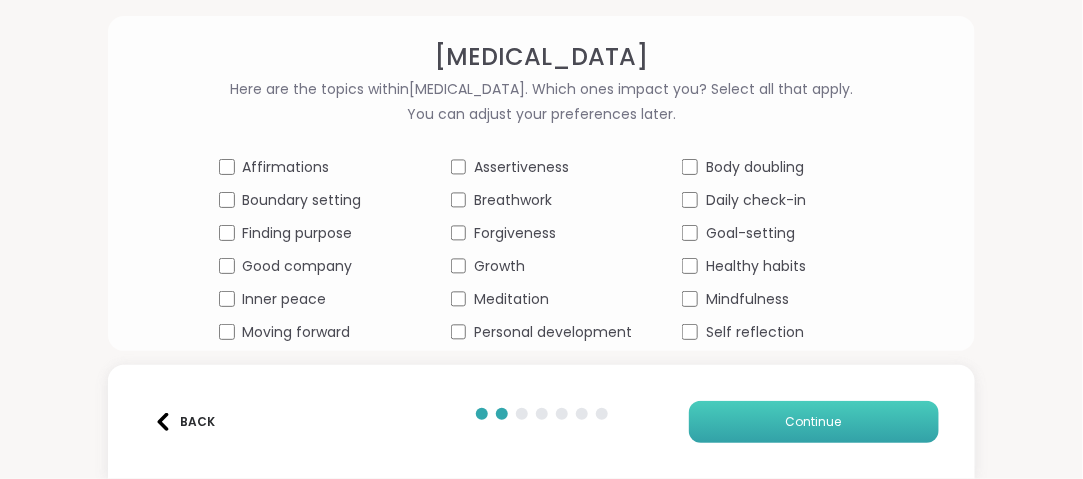 click on "Continue" at bounding box center [814, 422] 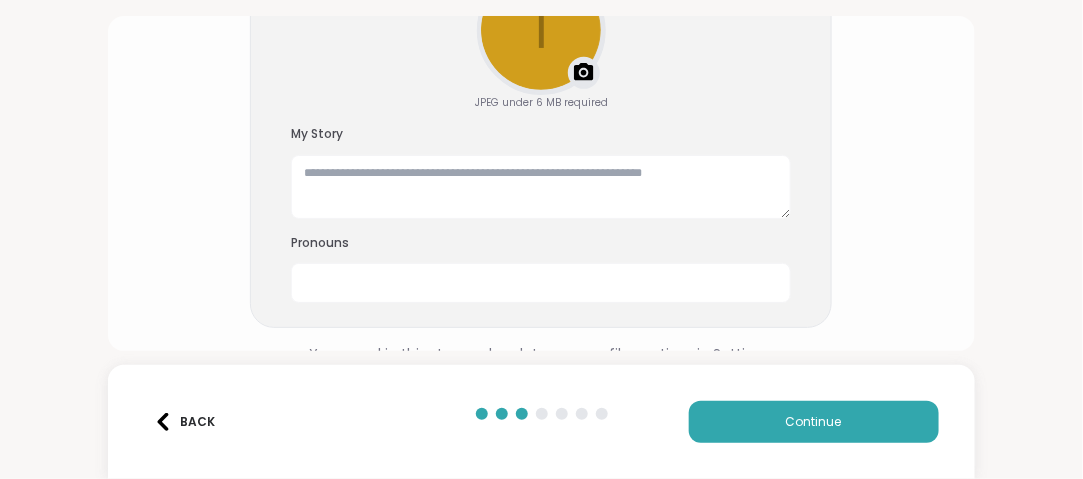 scroll, scrollTop: 242, scrollLeft: 0, axis: vertical 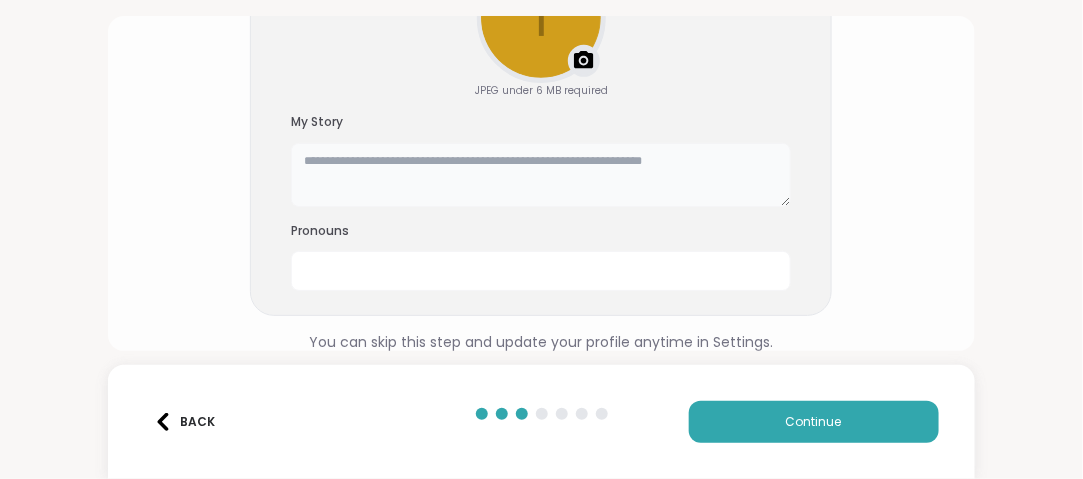 click at bounding box center [541, 175] 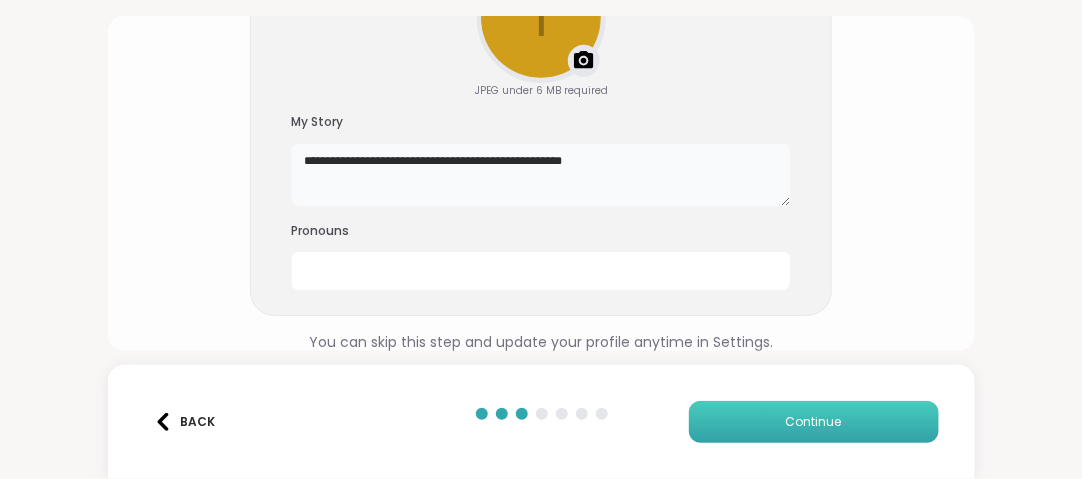 type on "**********" 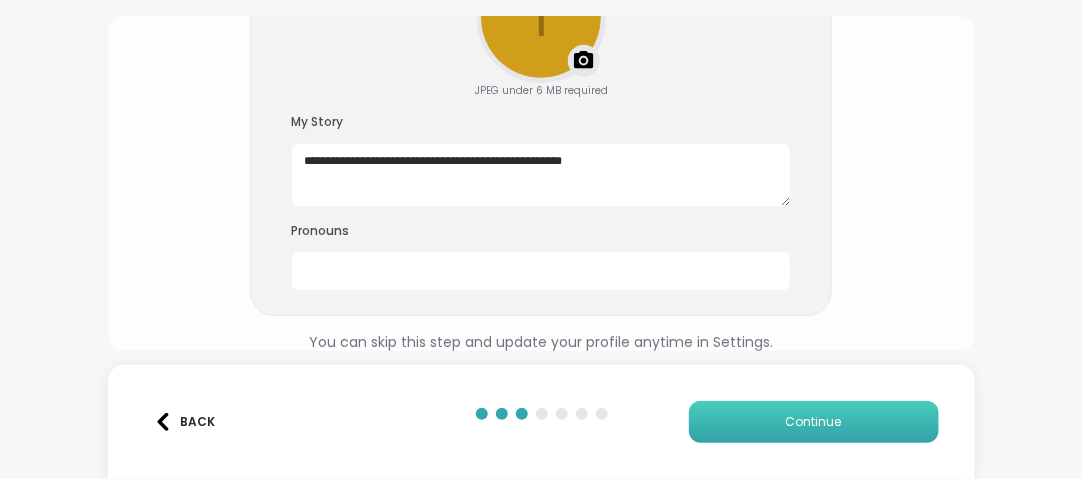click on "Continue" at bounding box center (814, 422) 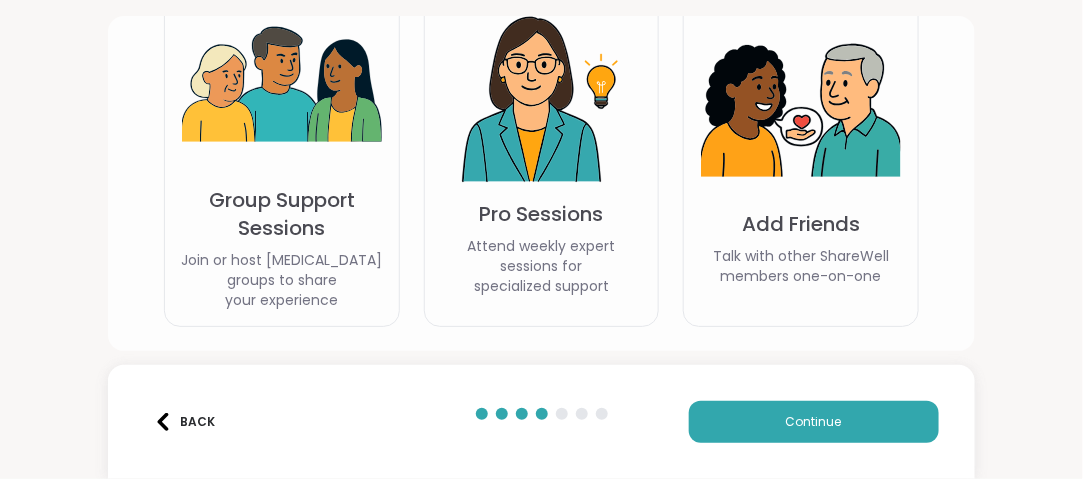 click on "Group Support Sessions" at bounding box center (281, 214) 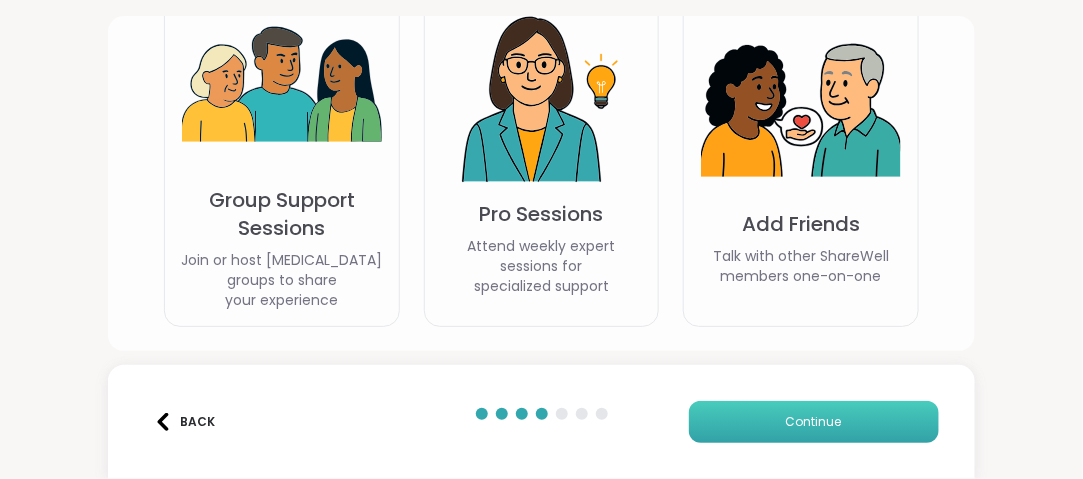 click on "Continue" at bounding box center [814, 422] 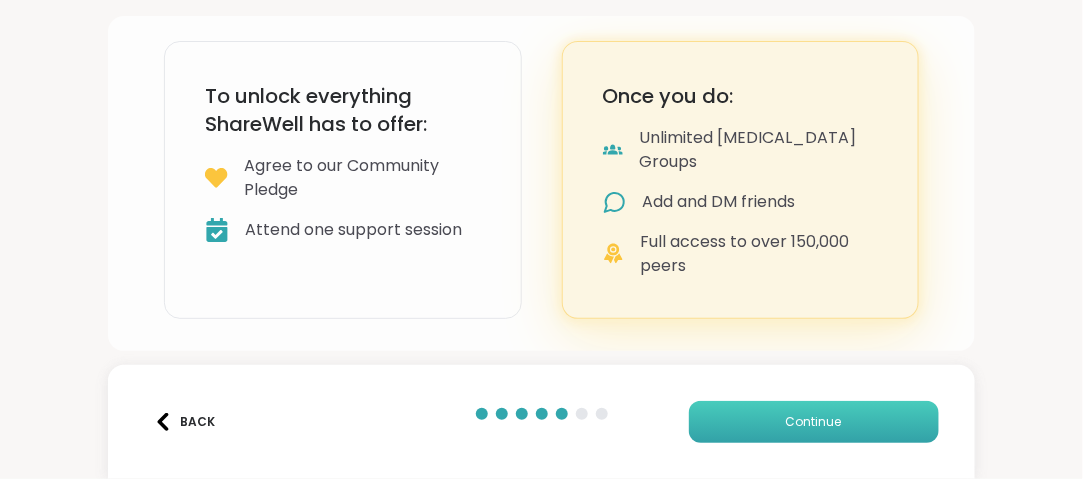 scroll, scrollTop: 184, scrollLeft: 0, axis: vertical 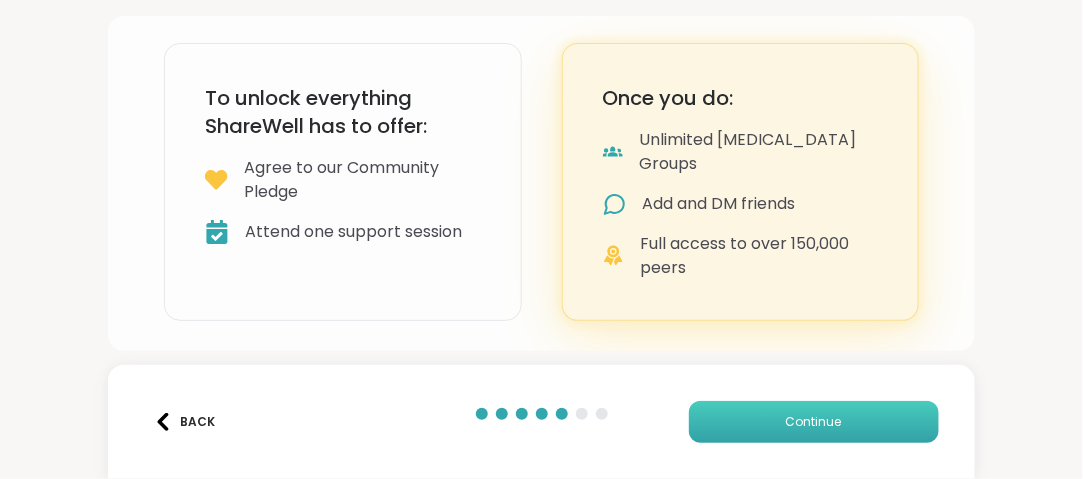 click on "Continue" at bounding box center (814, 422) 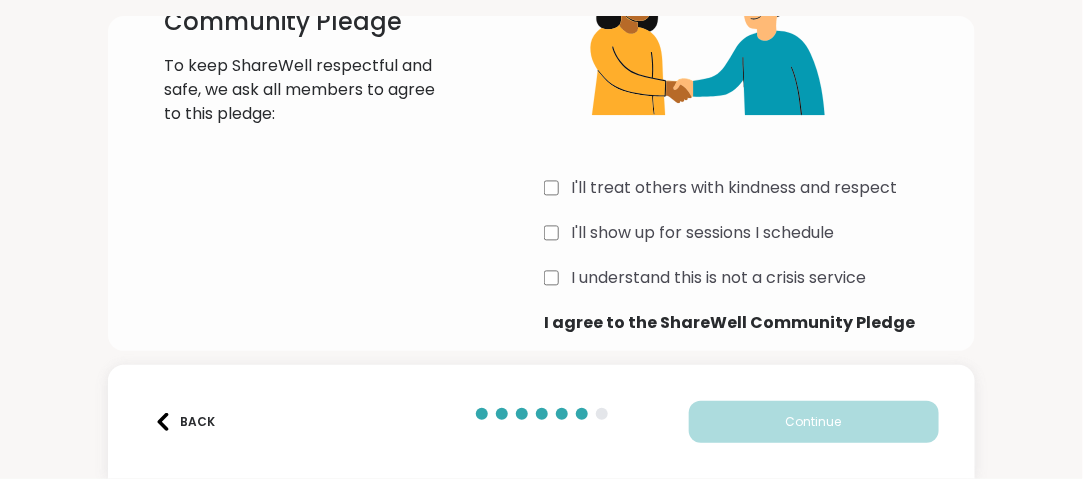 scroll, scrollTop: 182, scrollLeft: 0, axis: vertical 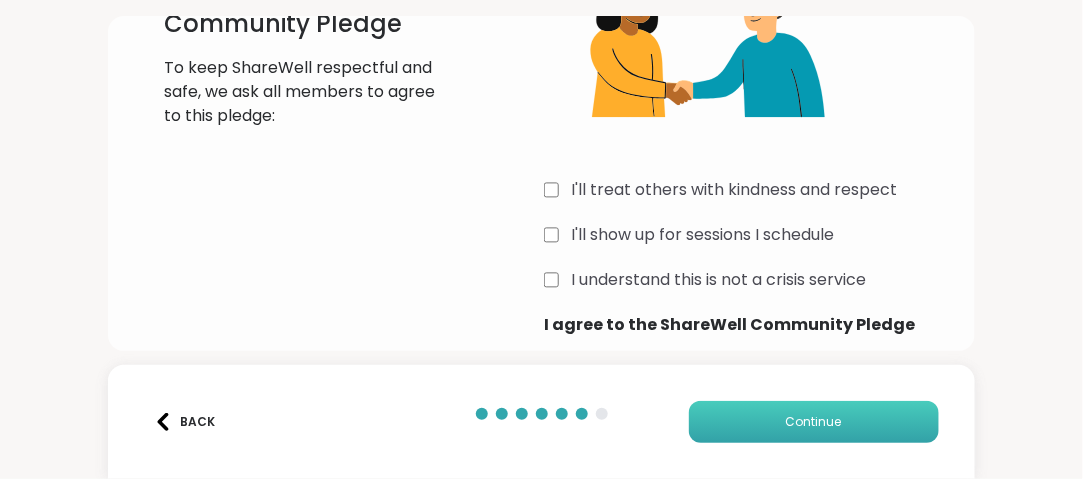 click on "Continue" at bounding box center [814, 422] 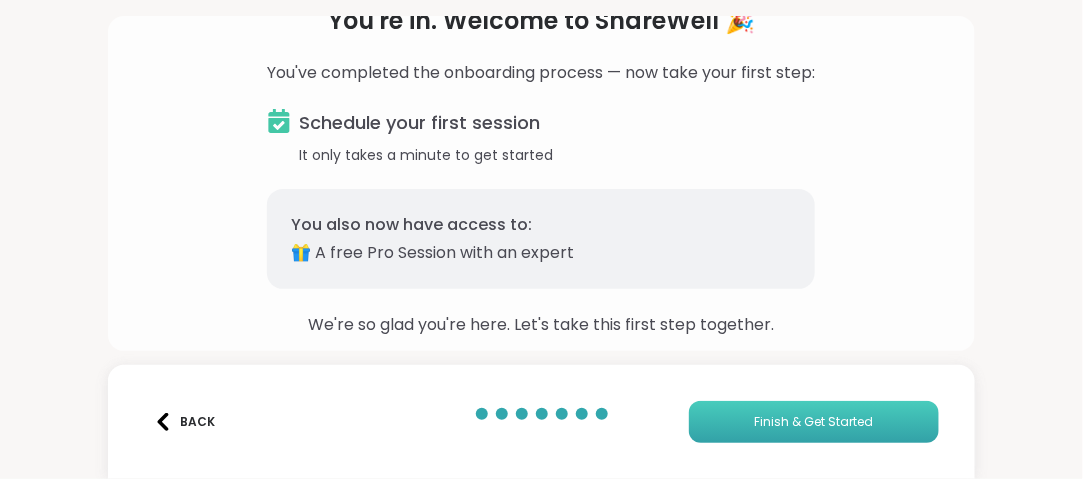 click on "Finish & Get Started" at bounding box center (813, 422) 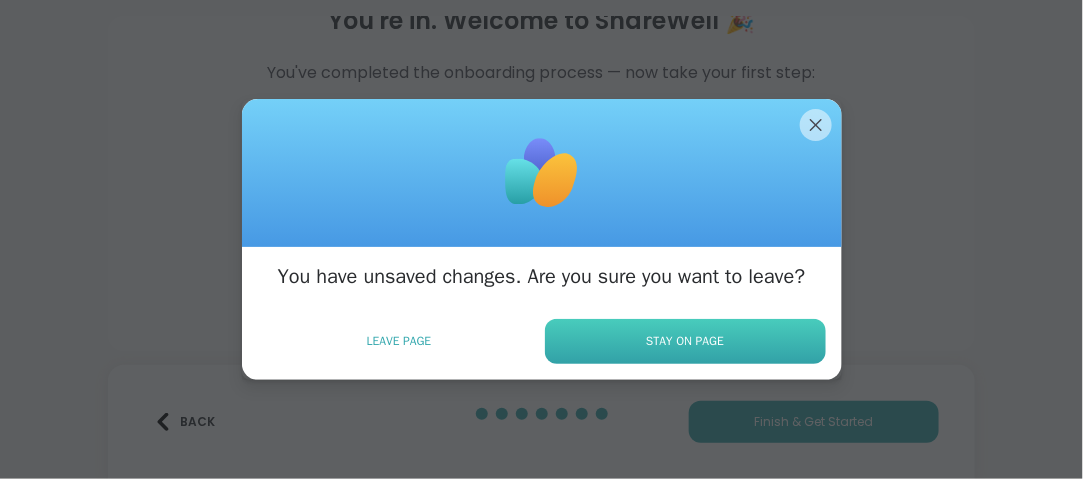 click on "Stay on Page" at bounding box center [685, 341] 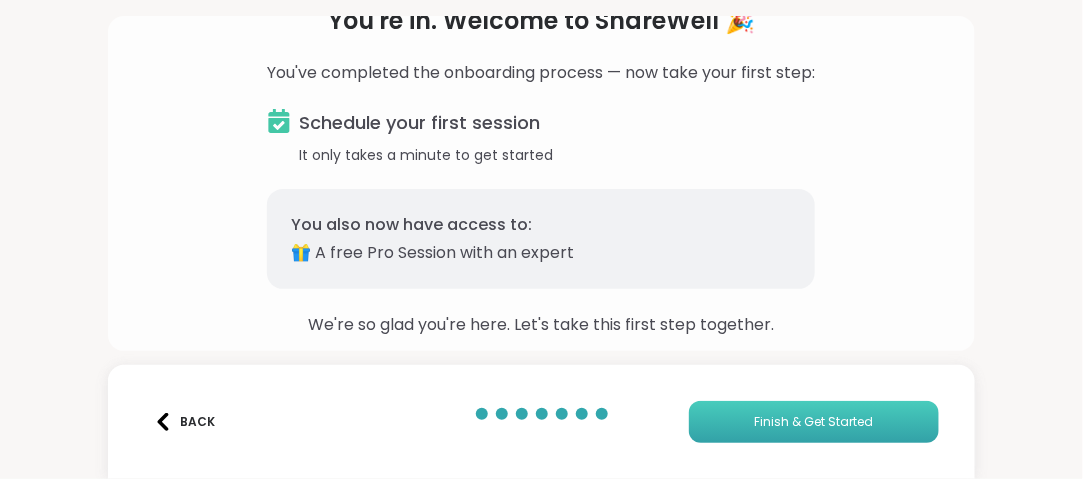 click on "Finish & Get Started" at bounding box center [813, 422] 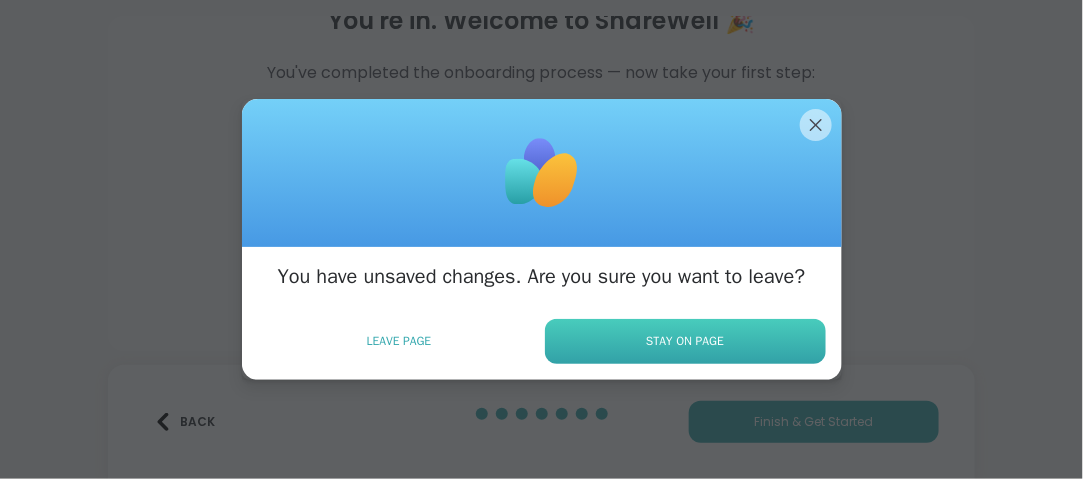 click on "Stay on Page" at bounding box center [685, 341] 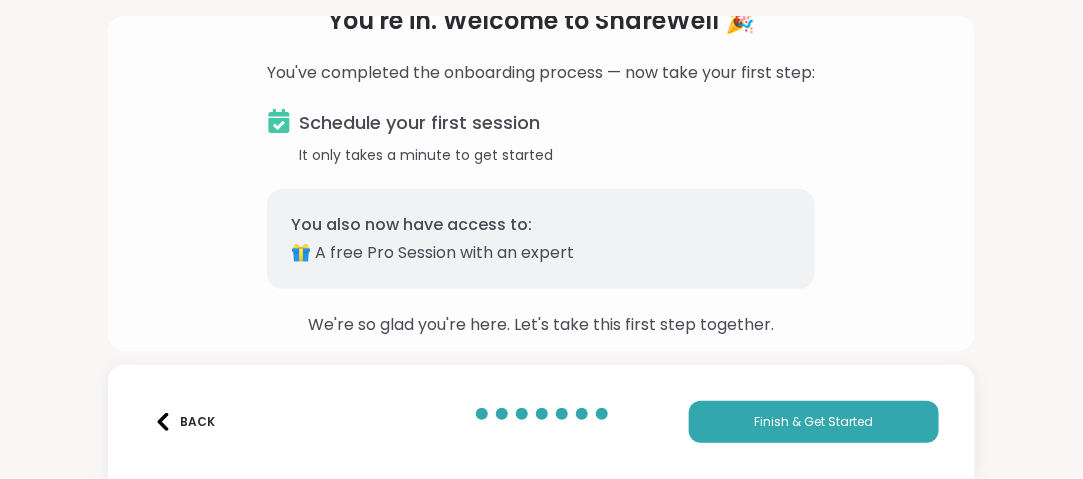 scroll, scrollTop: 0, scrollLeft: 0, axis: both 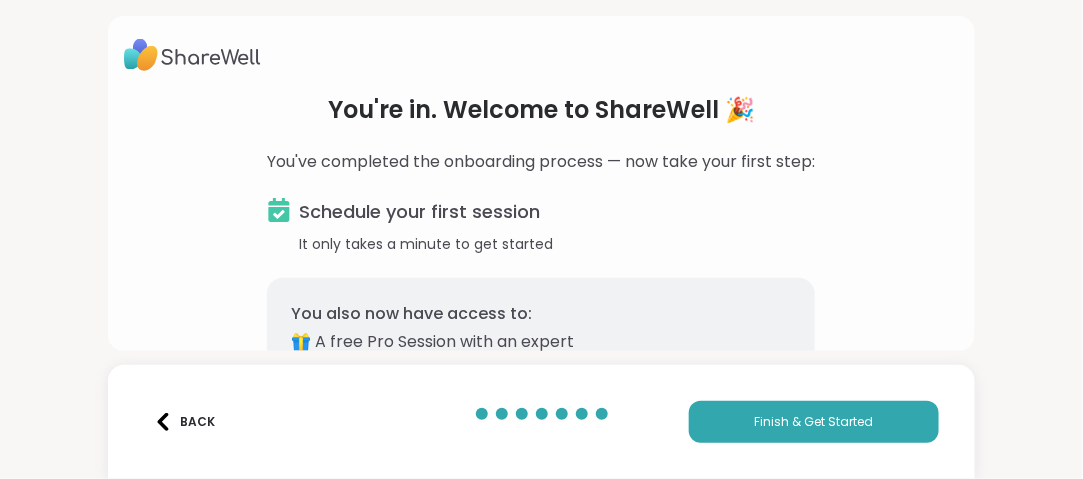 click on "Schedule your first session" at bounding box center (419, 212) 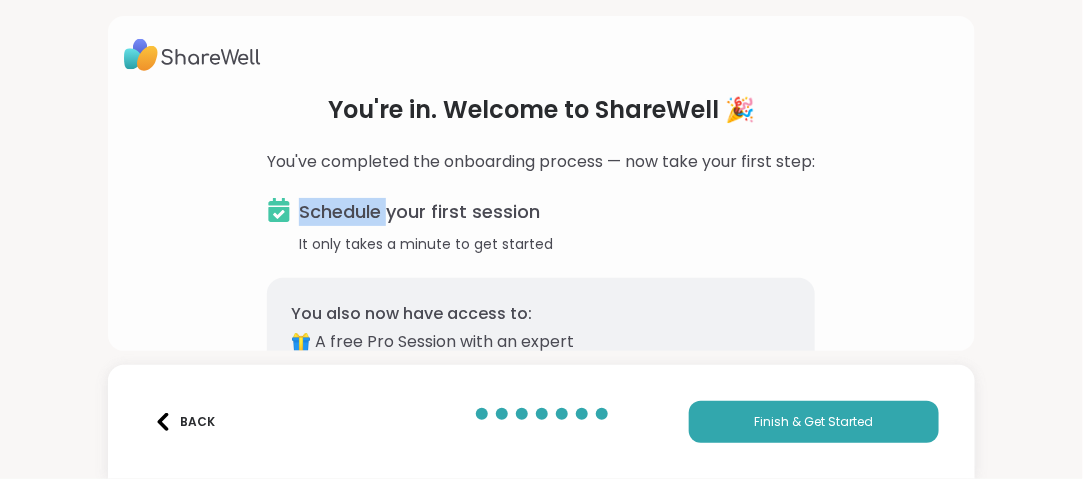 click on "Schedule your first session" at bounding box center [419, 212] 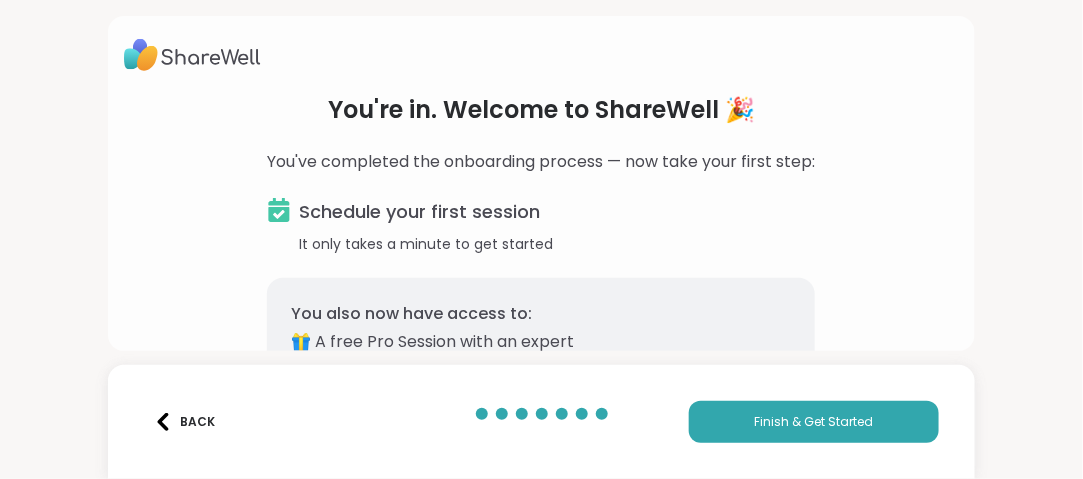 drag, startPoint x: 313, startPoint y: 211, endPoint x: 368, endPoint y: 246, distance: 65.192024 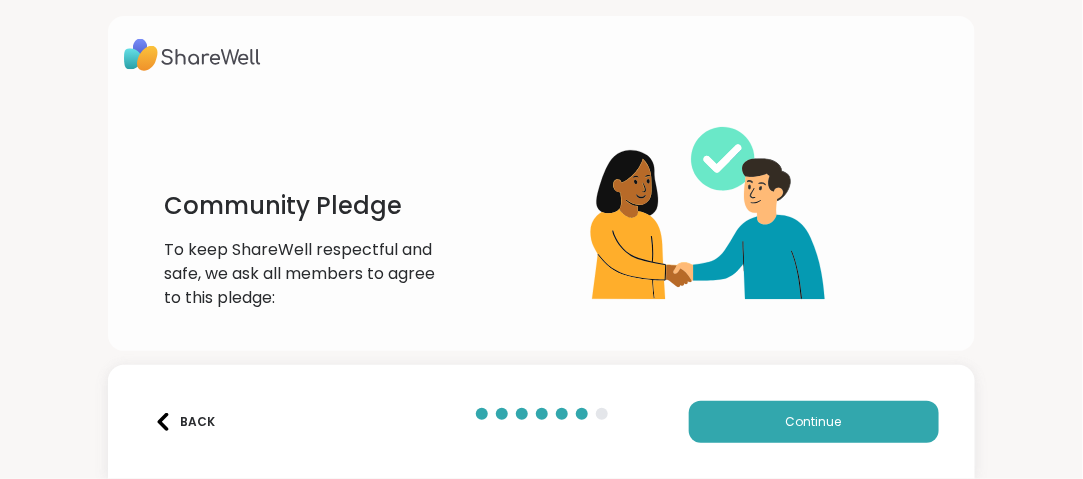 click on "Back" at bounding box center (184, 422) 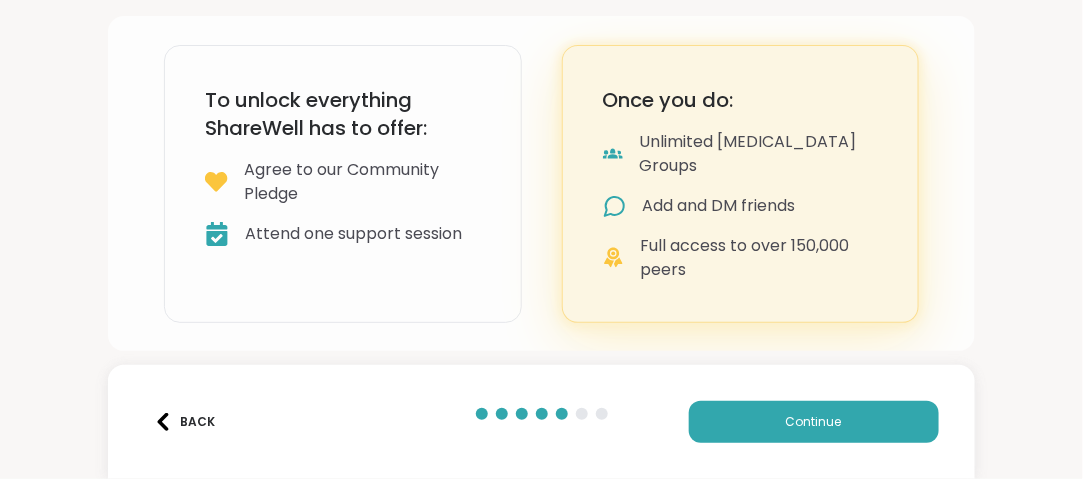 scroll, scrollTop: 184, scrollLeft: 0, axis: vertical 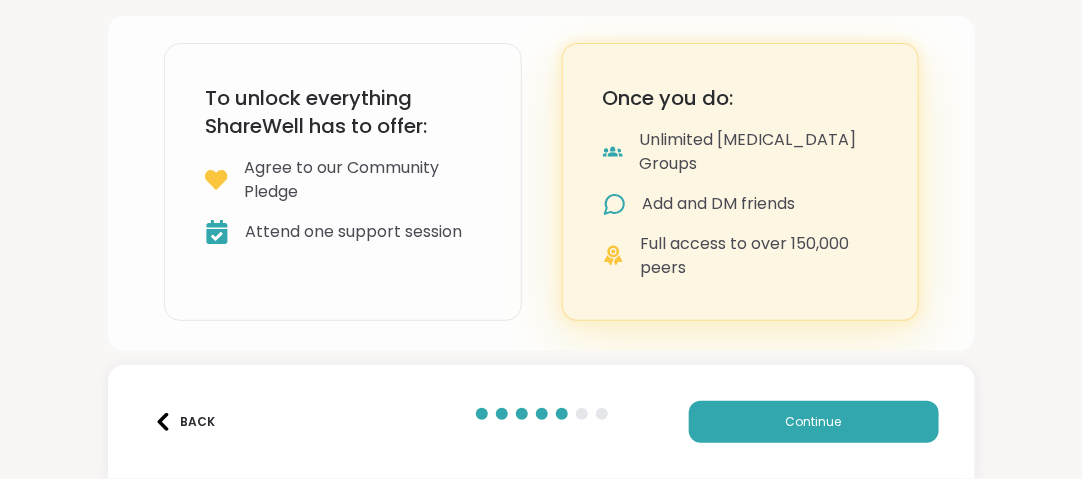 click on "Back" at bounding box center (184, 422) 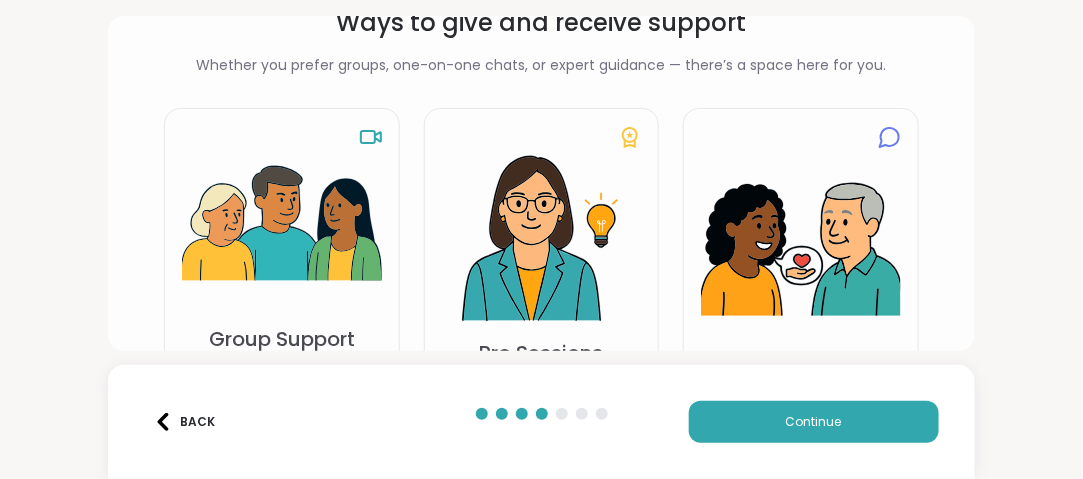 scroll, scrollTop: 102, scrollLeft: 0, axis: vertical 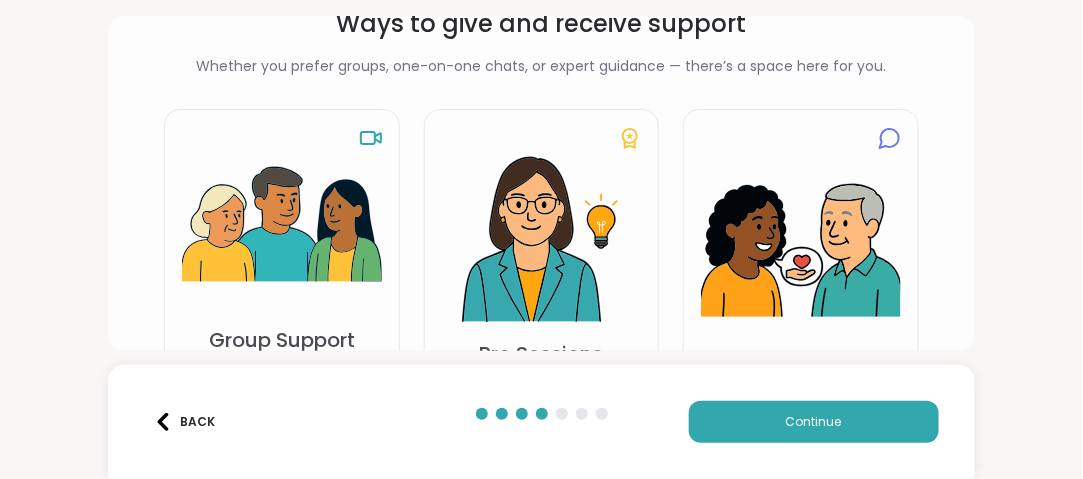 click 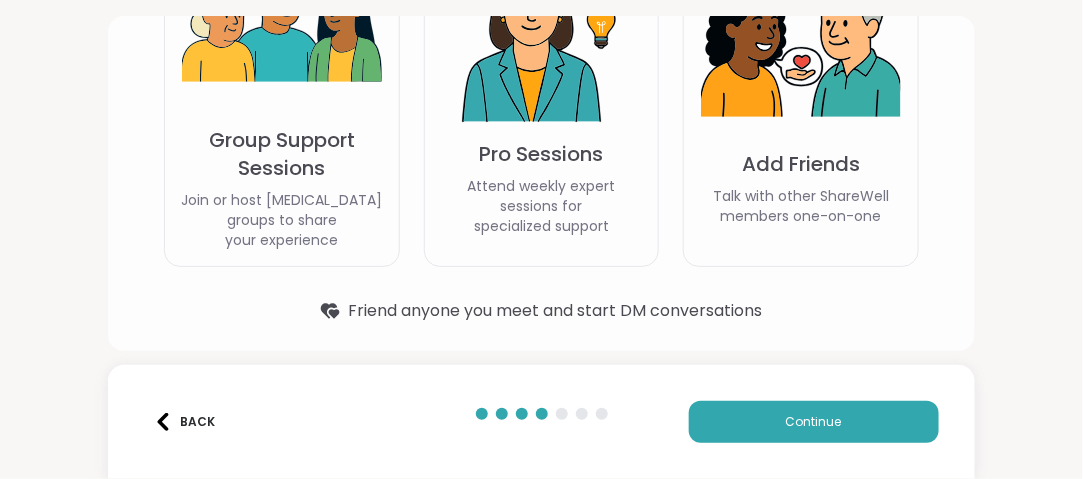 scroll, scrollTop: 302, scrollLeft: 0, axis: vertical 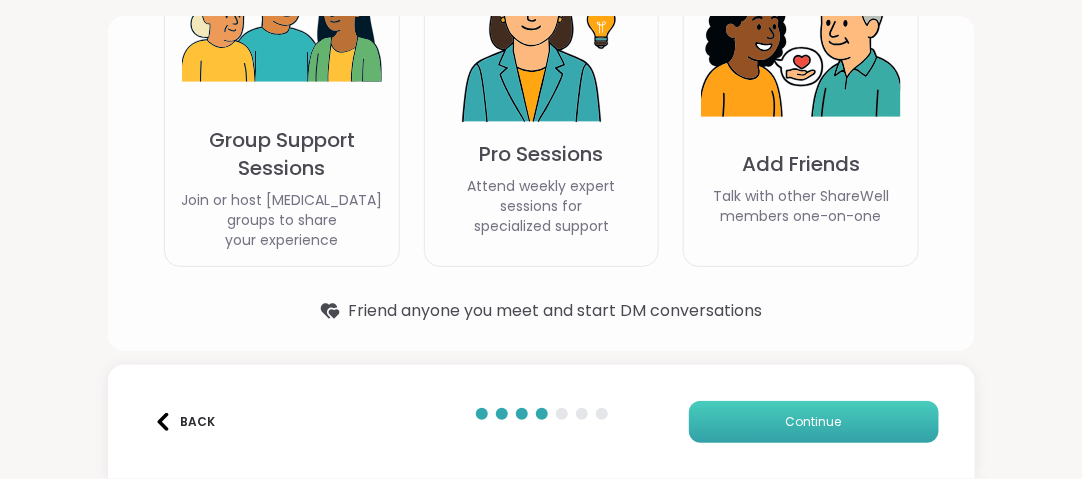 click on "Continue" at bounding box center (814, 422) 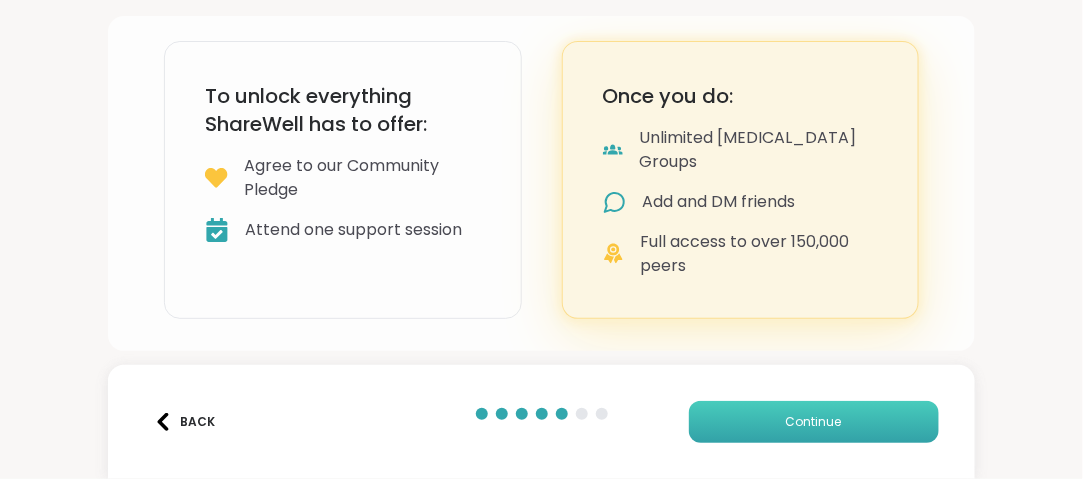 scroll, scrollTop: 184, scrollLeft: 0, axis: vertical 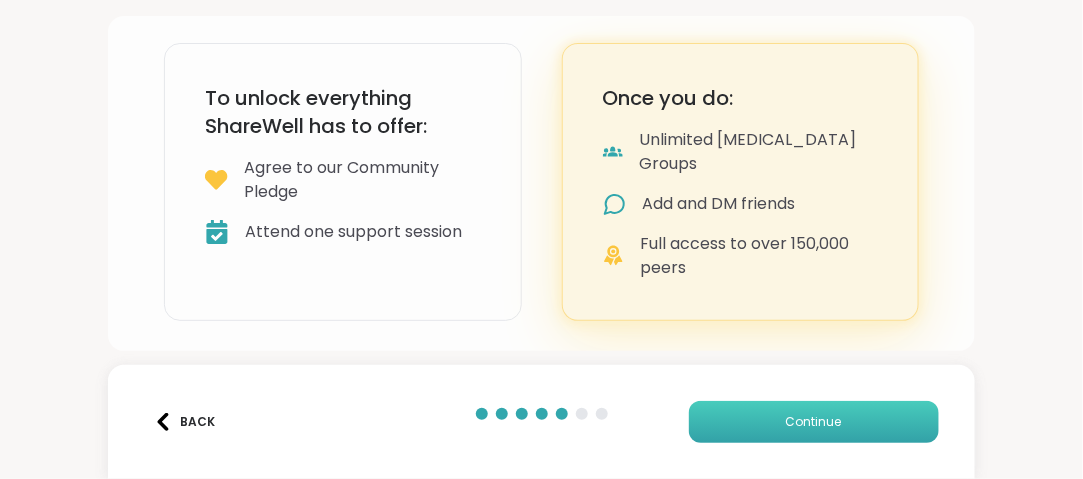 click on "Continue" at bounding box center (814, 422) 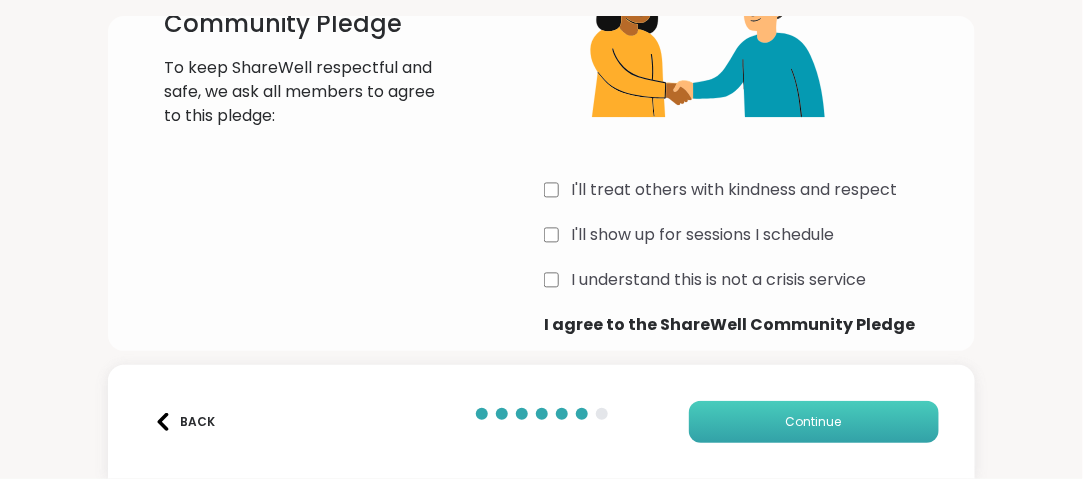 click on "Continue" at bounding box center [814, 422] 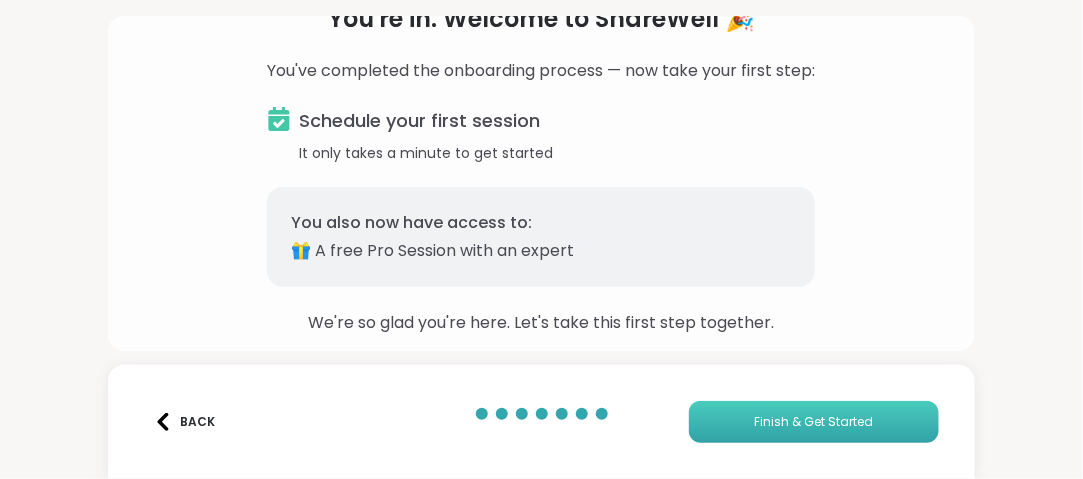 scroll, scrollTop: 89, scrollLeft: 0, axis: vertical 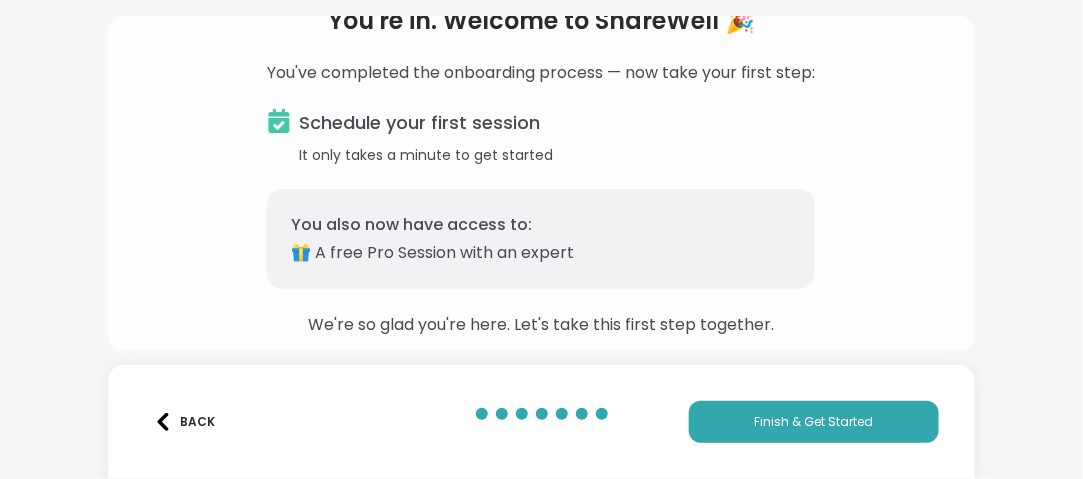 click on "Back" at bounding box center [184, 422] 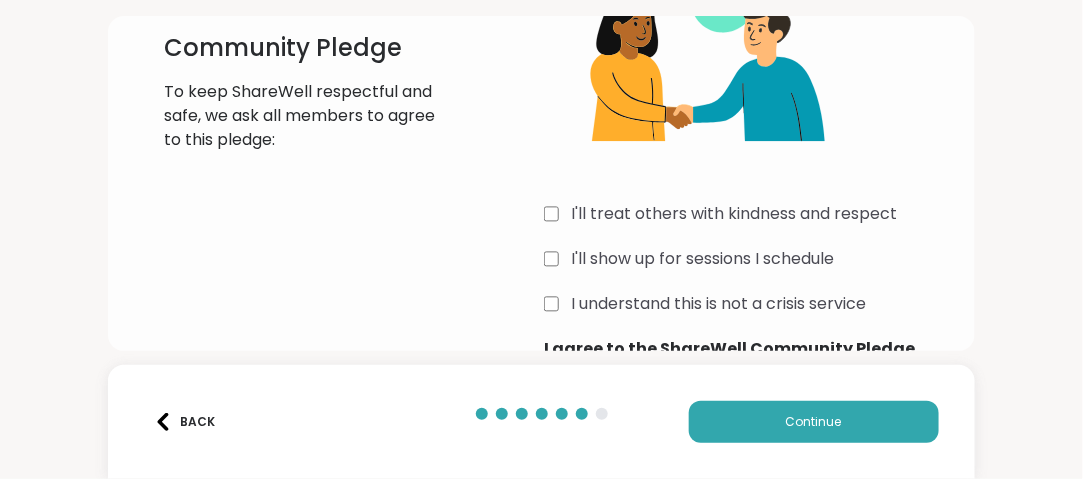 scroll, scrollTop: 182, scrollLeft: 0, axis: vertical 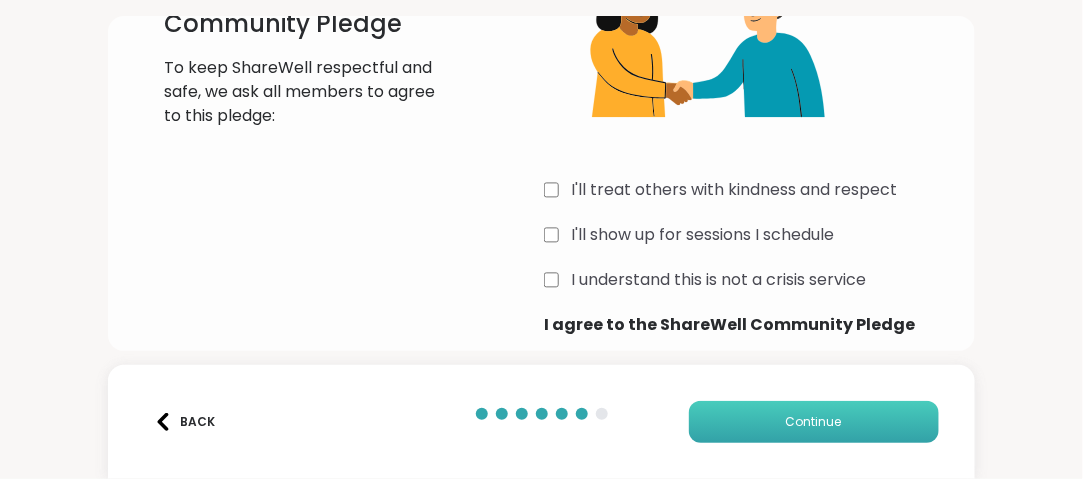 click on "Continue" at bounding box center [814, 422] 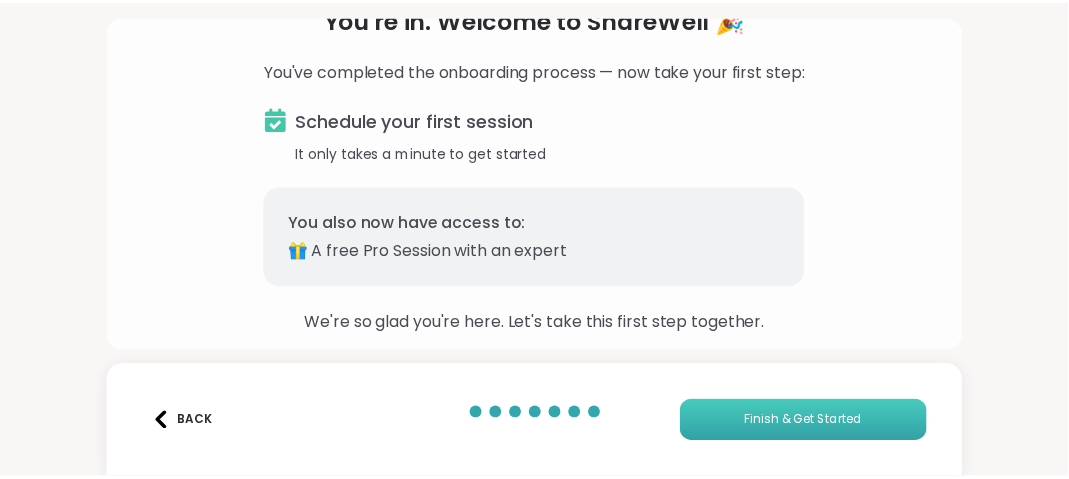 scroll, scrollTop: 89, scrollLeft: 0, axis: vertical 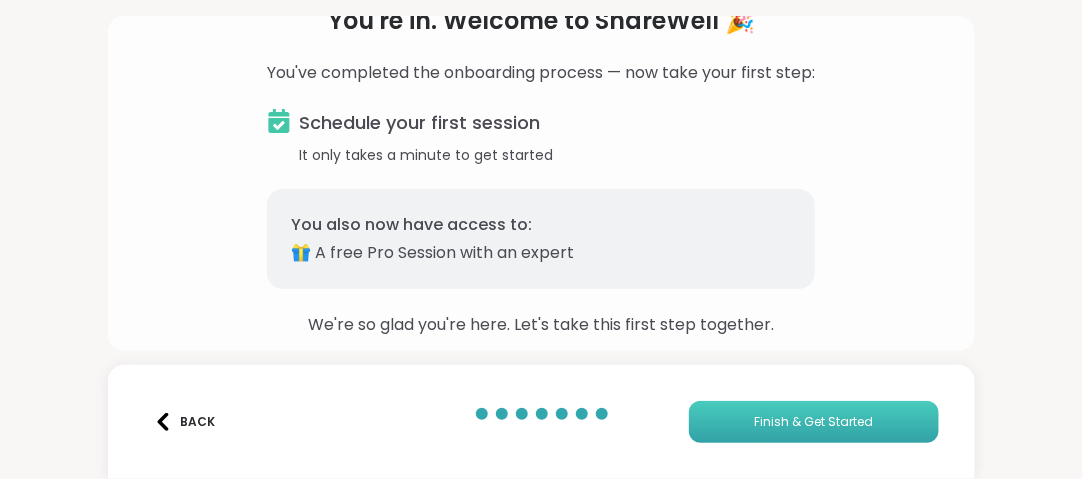click on "Finish & Get Started" at bounding box center [813, 422] 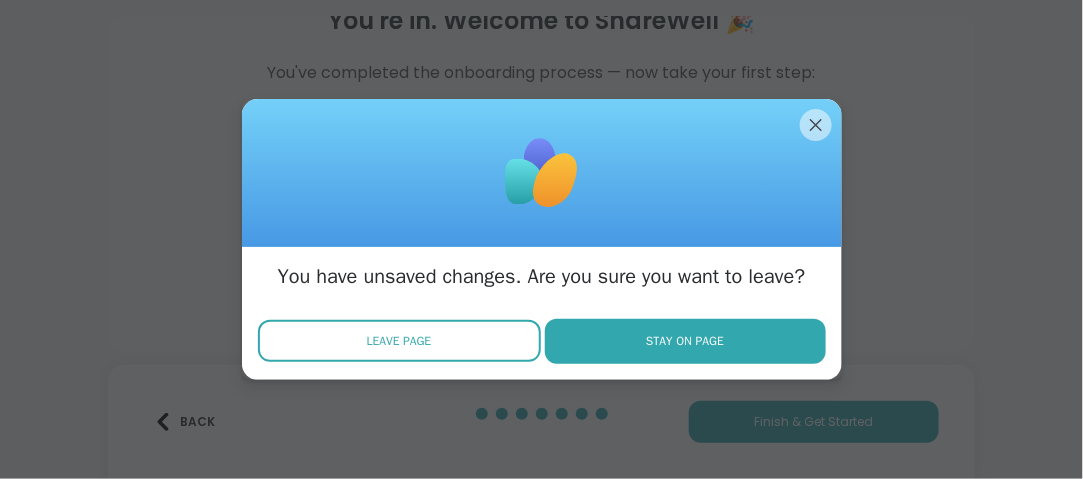 click on "Leave Page" at bounding box center [399, 341] 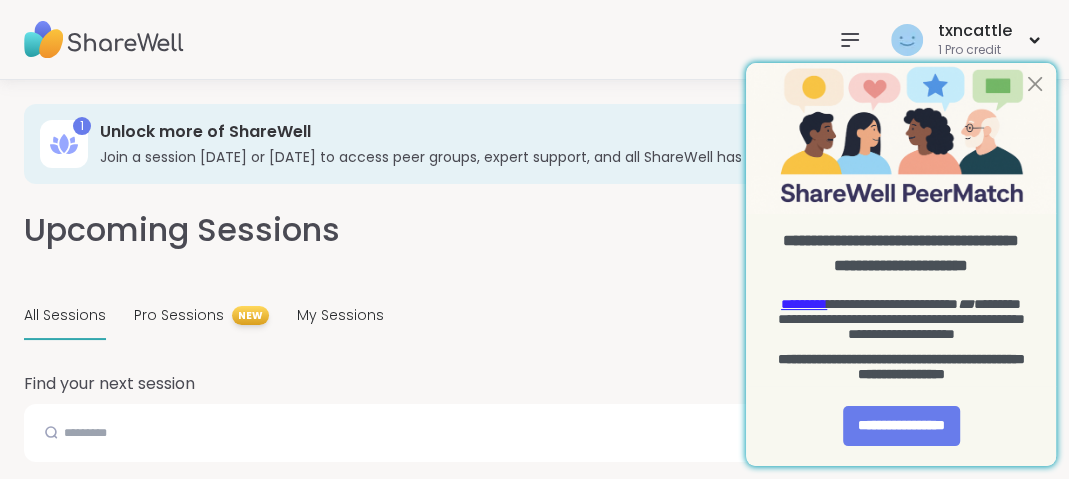 scroll, scrollTop: 0, scrollLeft: 0, axis: both 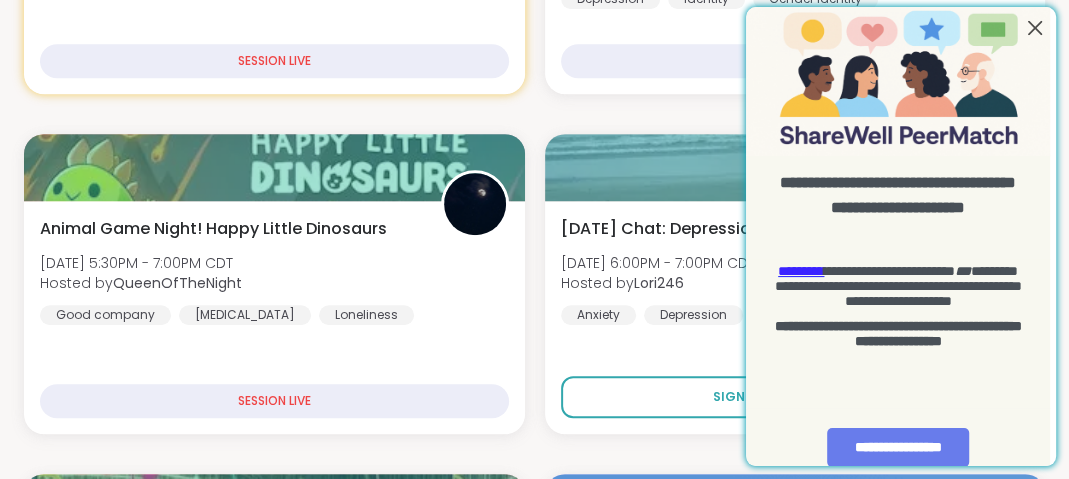click at bounding box center (1035, 28) 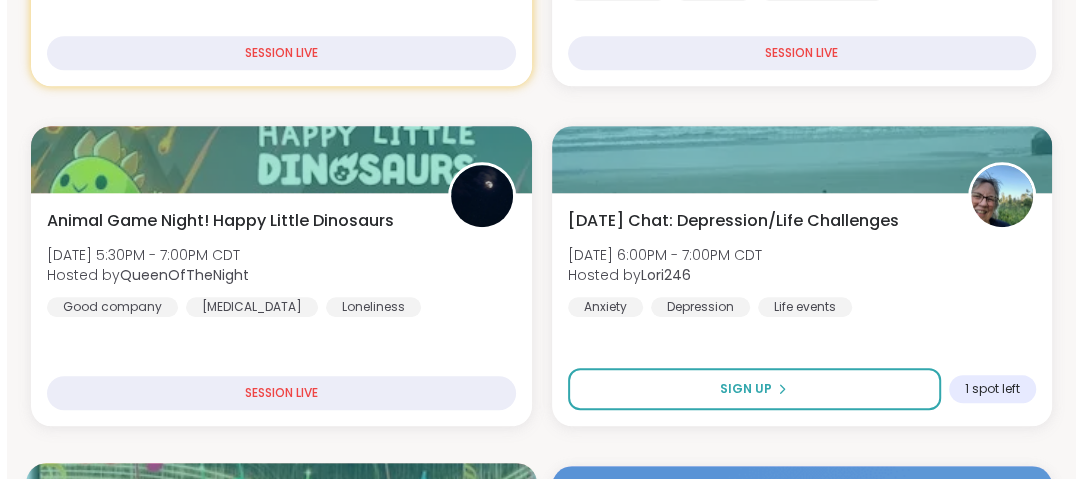 scroll, scrollTop: 700, scrollLeft: 0, axis: vertical 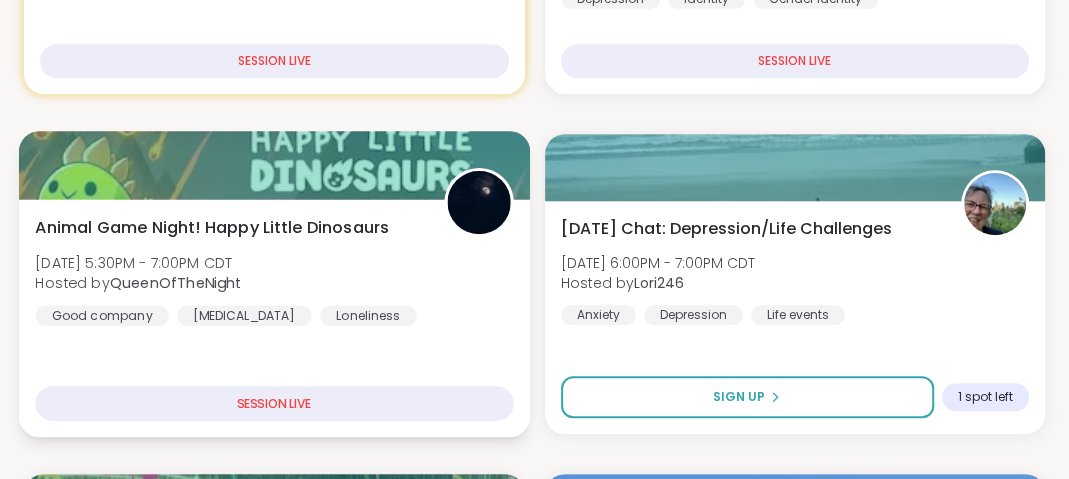 click on "SESSION LIVE" at bounding box center (274, 403) 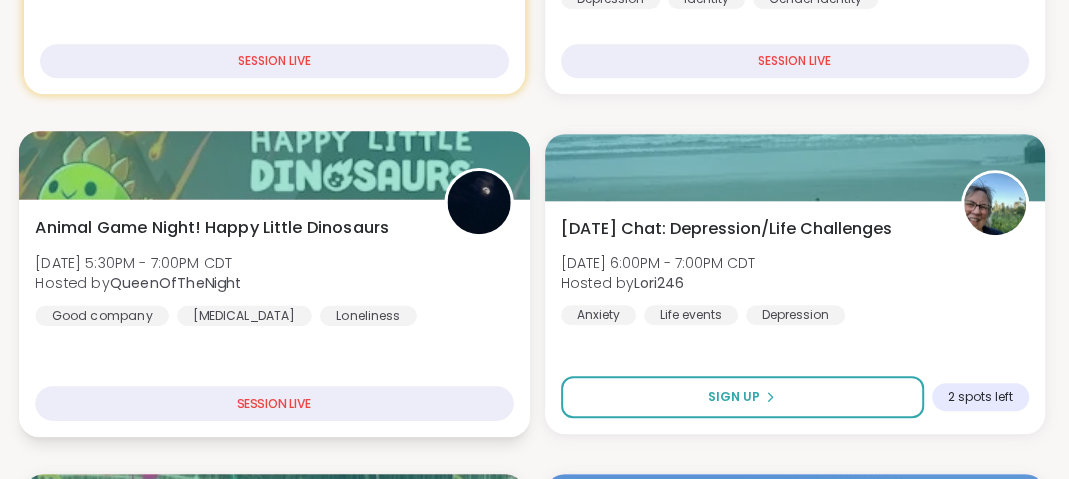 click on "Animal Game Night! Happy Little Dinosaurs" at bounding box center (212, 227) 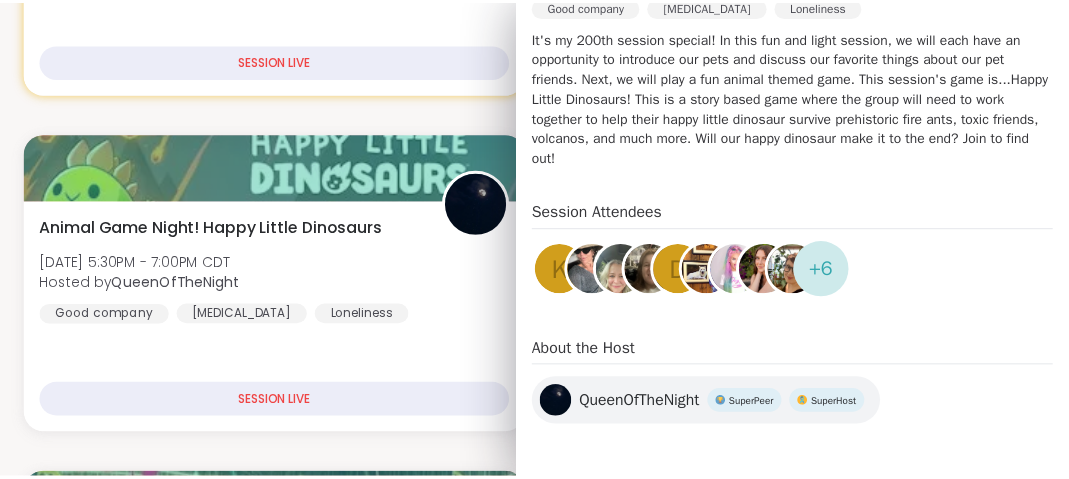 scroll, scrollTop: 103, scrollLeft: 0, axis: vertical 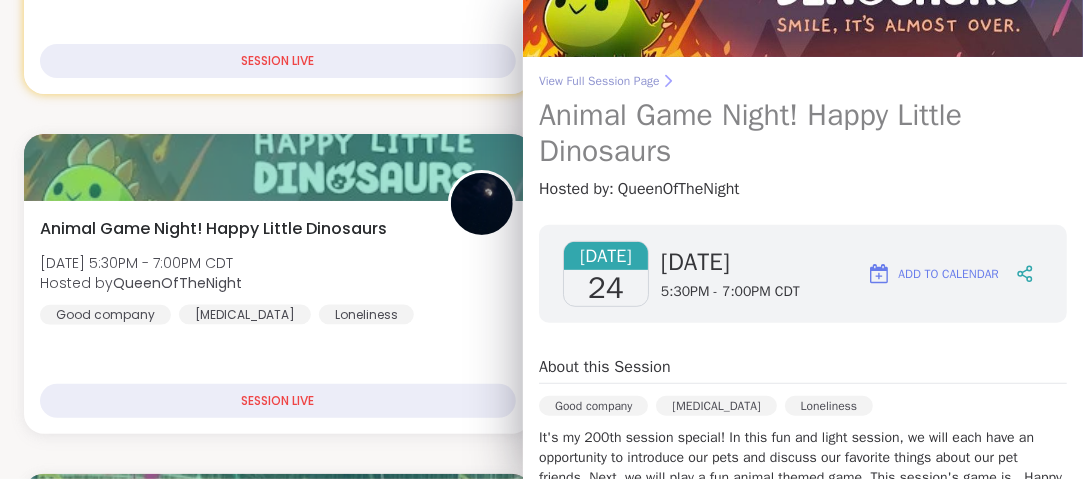 click on "Animal Game Night! Happy Little Dinosaurs" at bounding box center (803, 133) 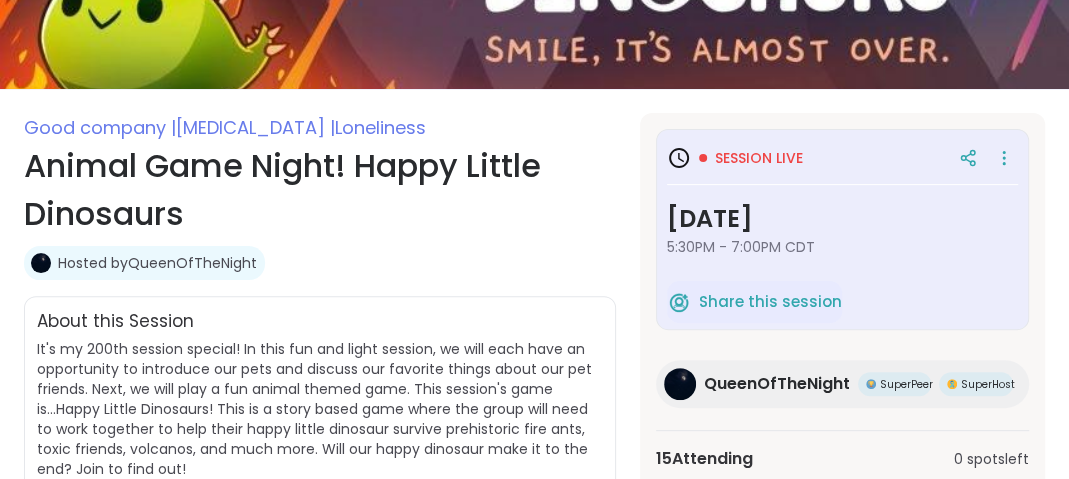 scroll, scrollTop: 300, scrollLeft: 0, axis: vertical 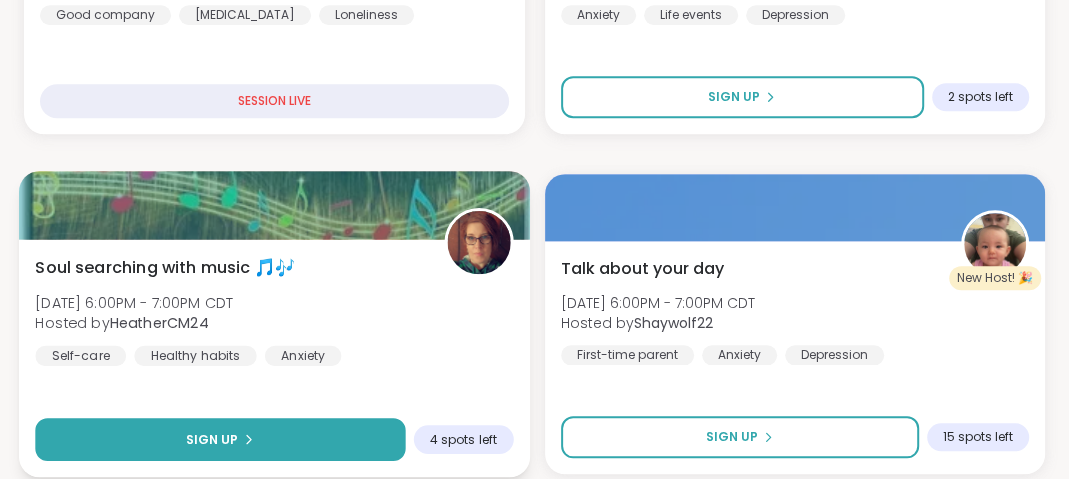 click on "Sign Up" at bounding box center [212, 439] 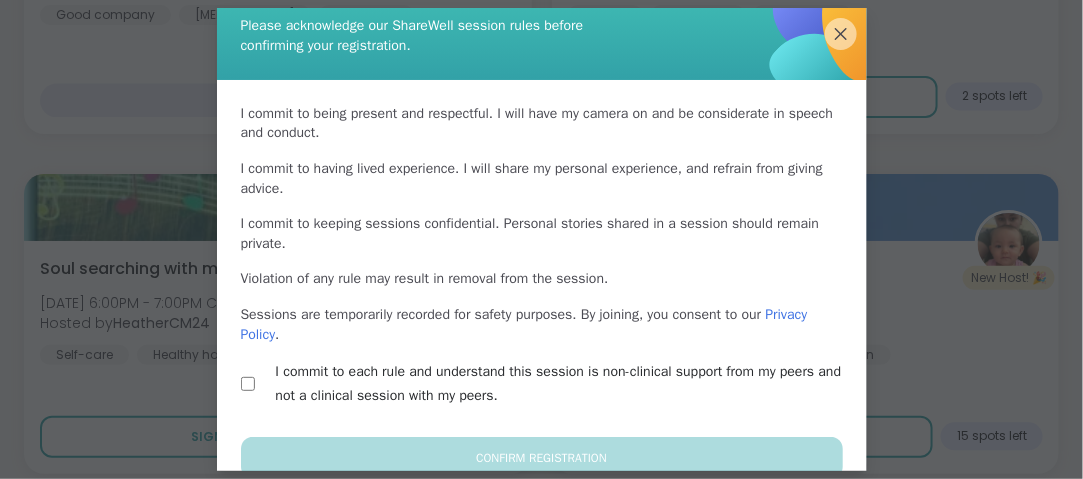 scroll, scrollTop: 100, scrollLeft: 0, axis: vertical 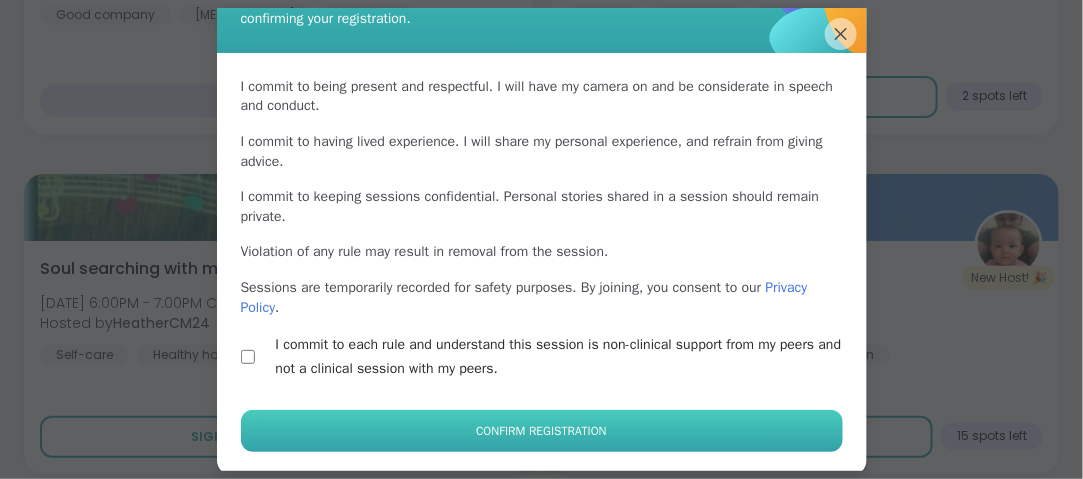 click on "Confirm Registration" at bounding box center (541, 431) 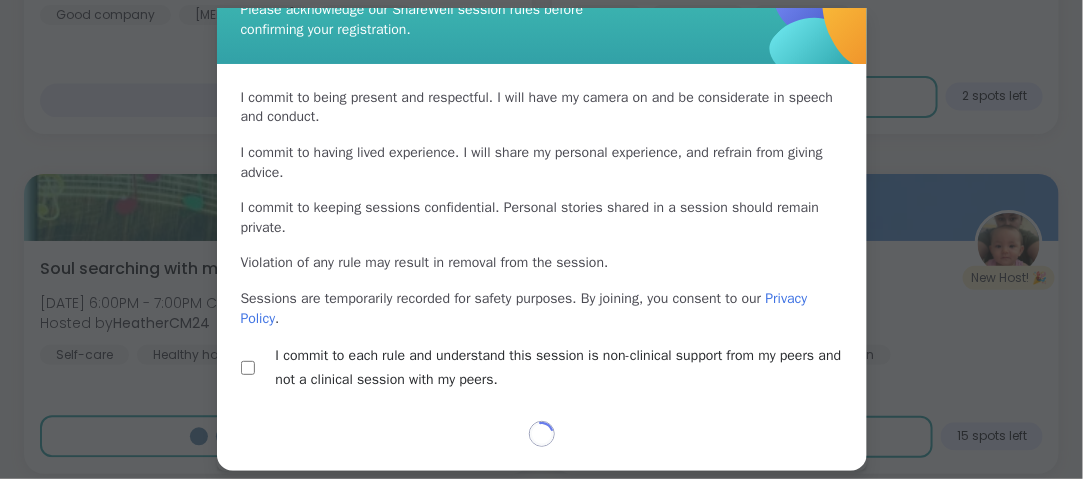 scroll, scrollTop: 87, scrollLeft: 0, axis: vertical 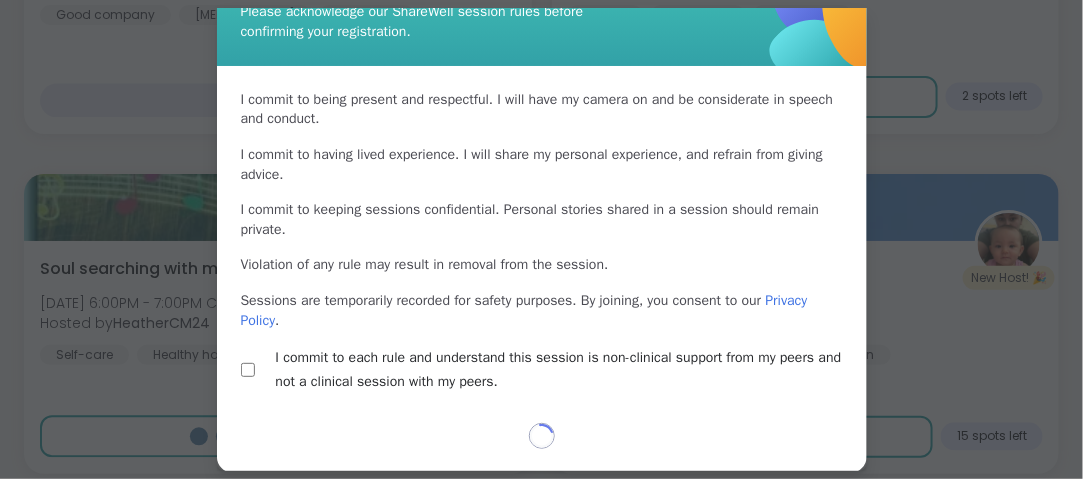 select on "**" 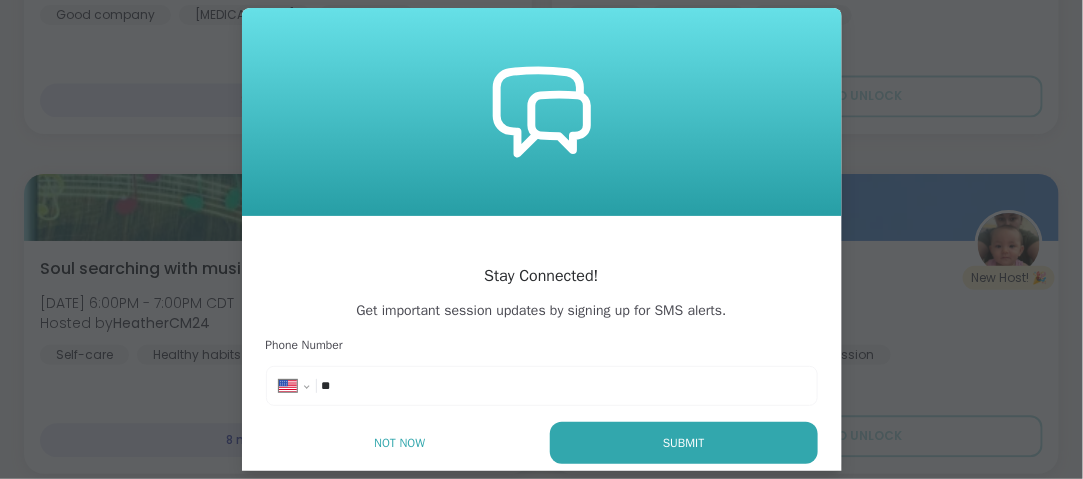 scroll, scrollTop: 0, scrollLeft: 0, axis: both 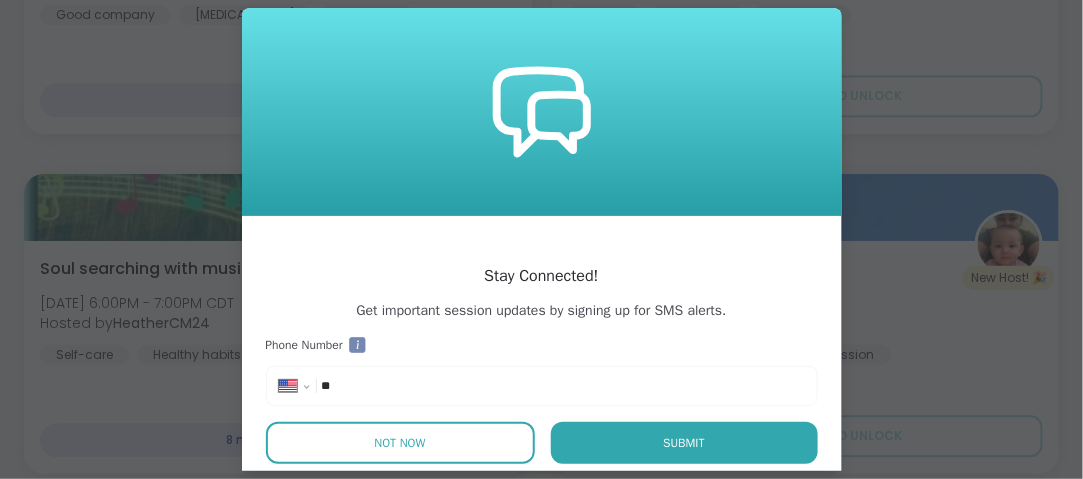 click on "Not Now" at bounding box center (400, 443) 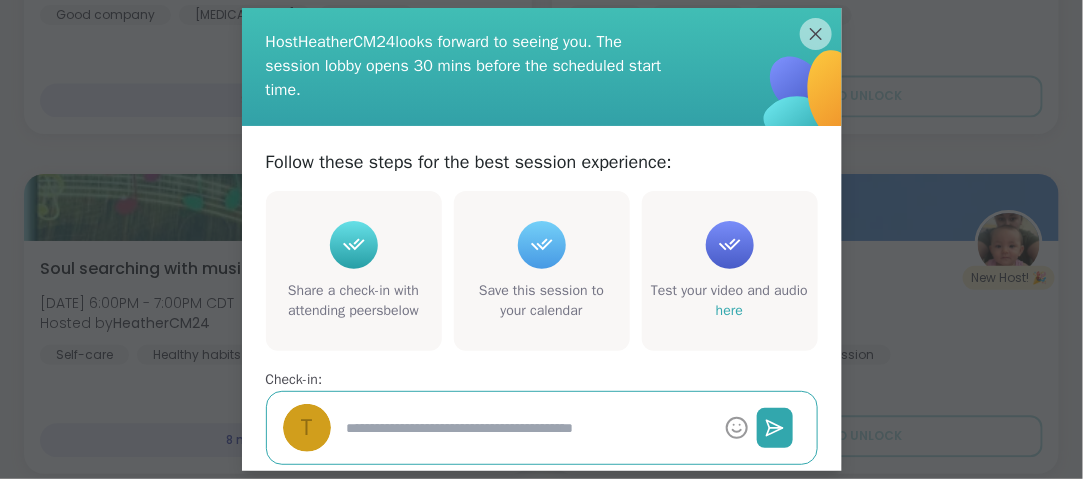 scroll, scrollTop: 100, scrollLeft: 0, axis: vertical 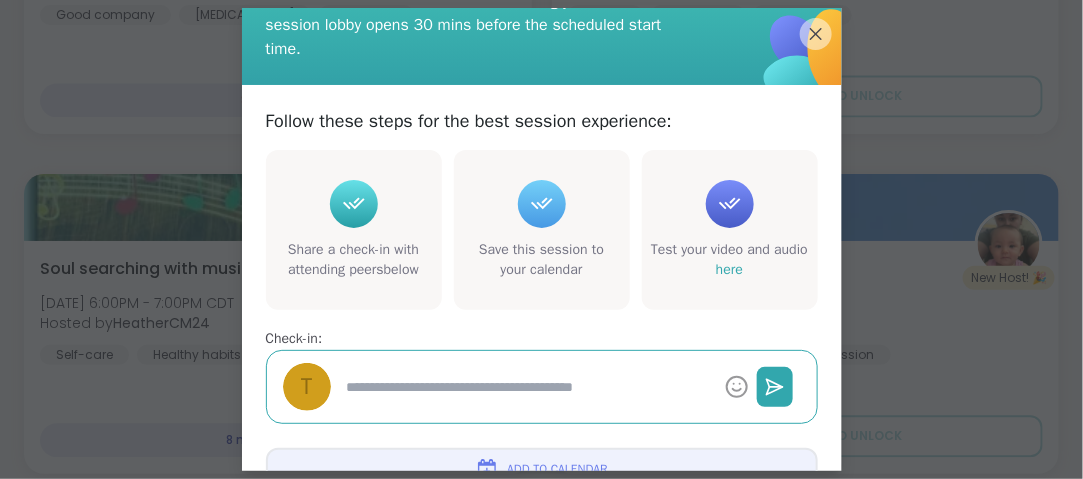 click at bounding box center (528, 387) 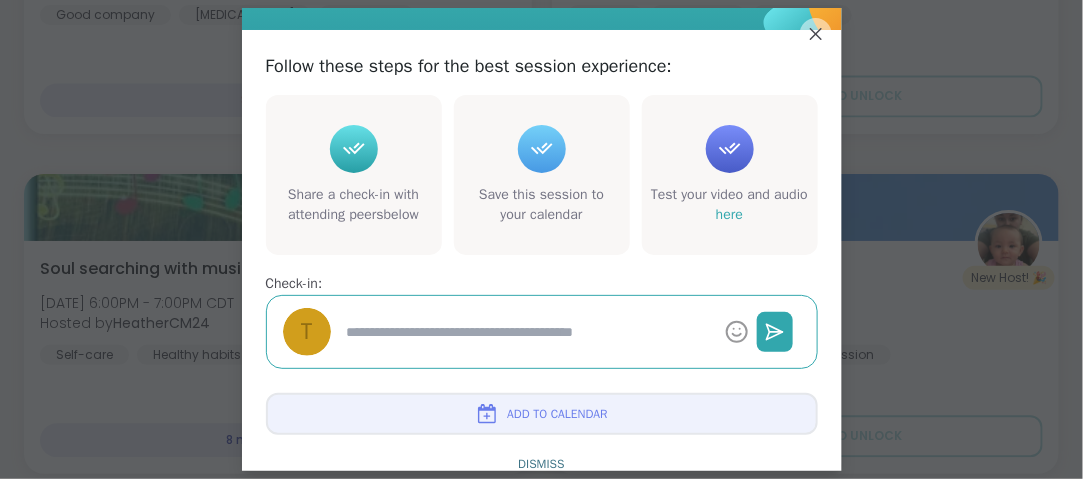 scroll, scrollTop: 191, scrollLeft: 0, axis: vertical 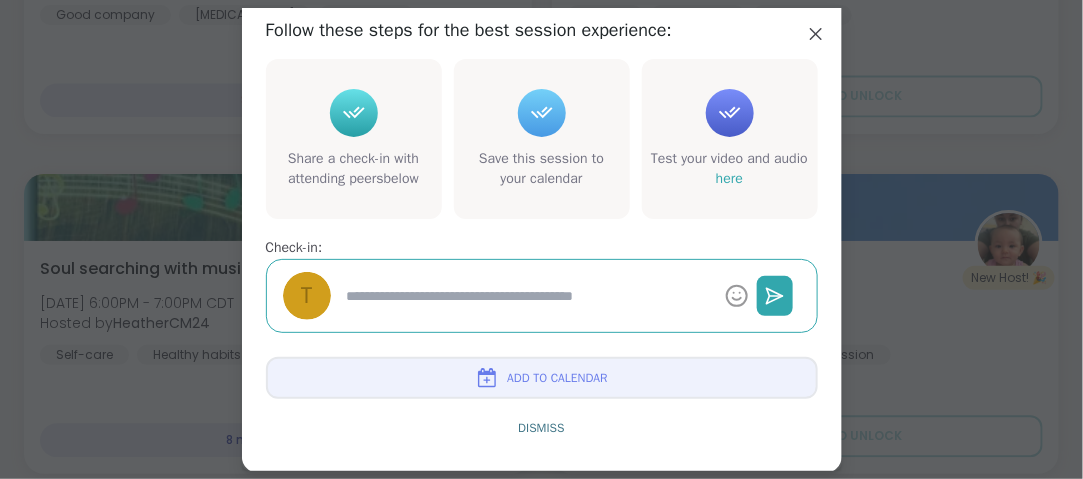 click at bounding box center (528, 296) 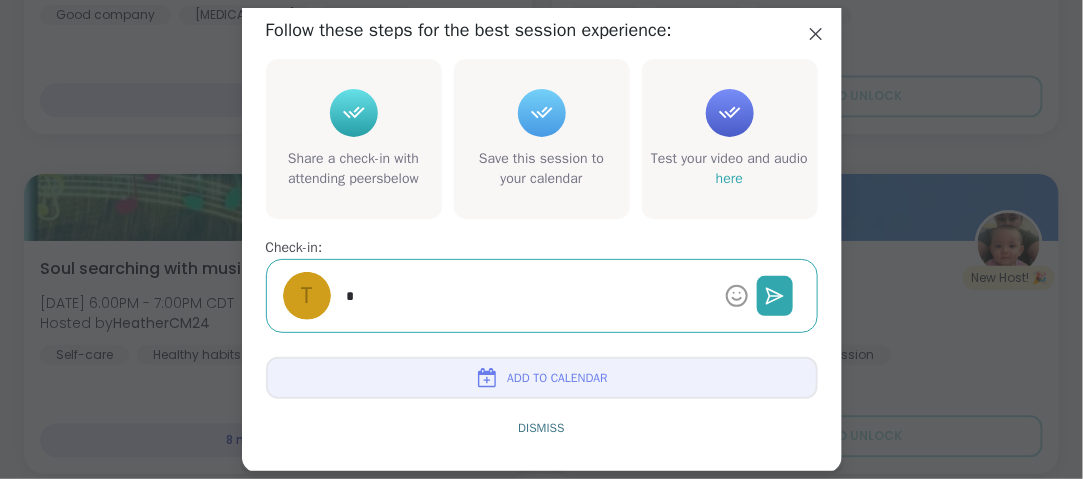 type on "*" 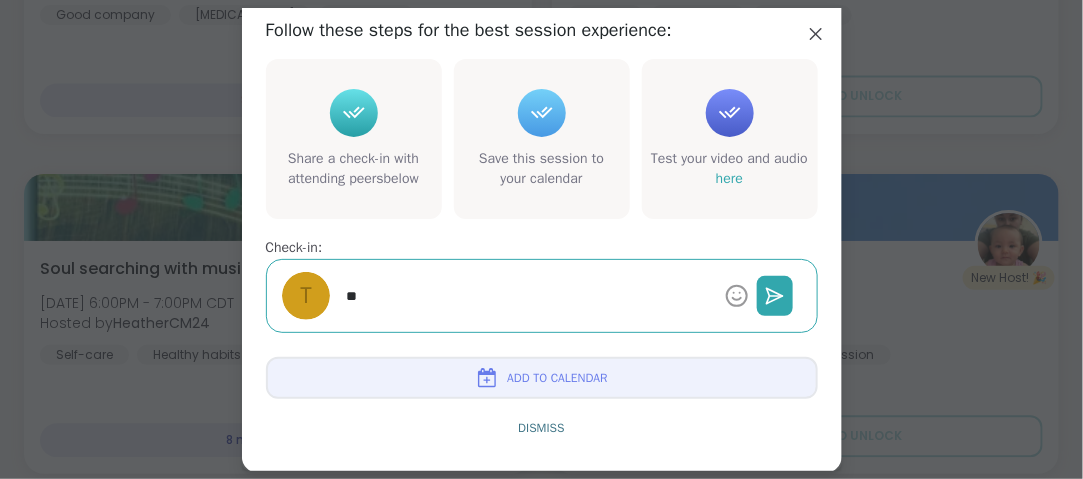 type on "*" 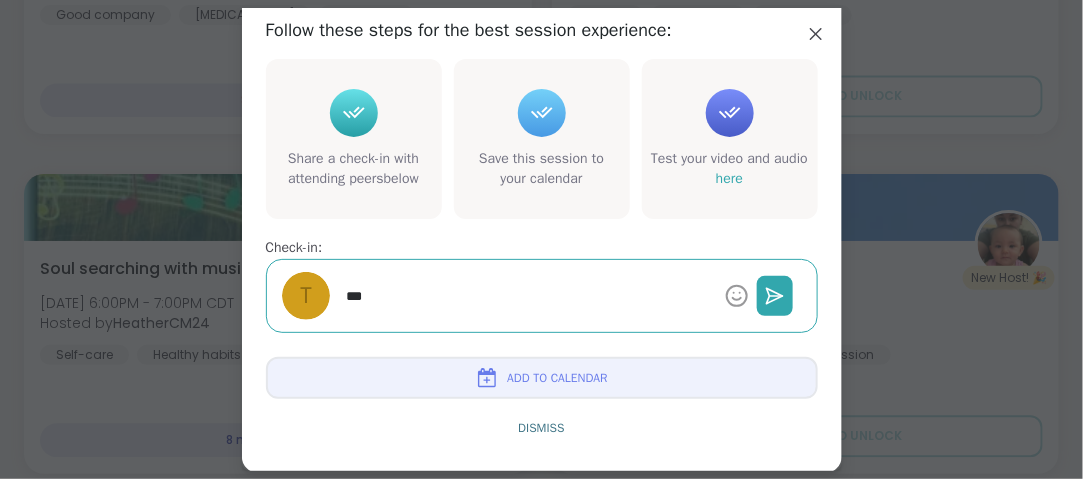 type on "*" 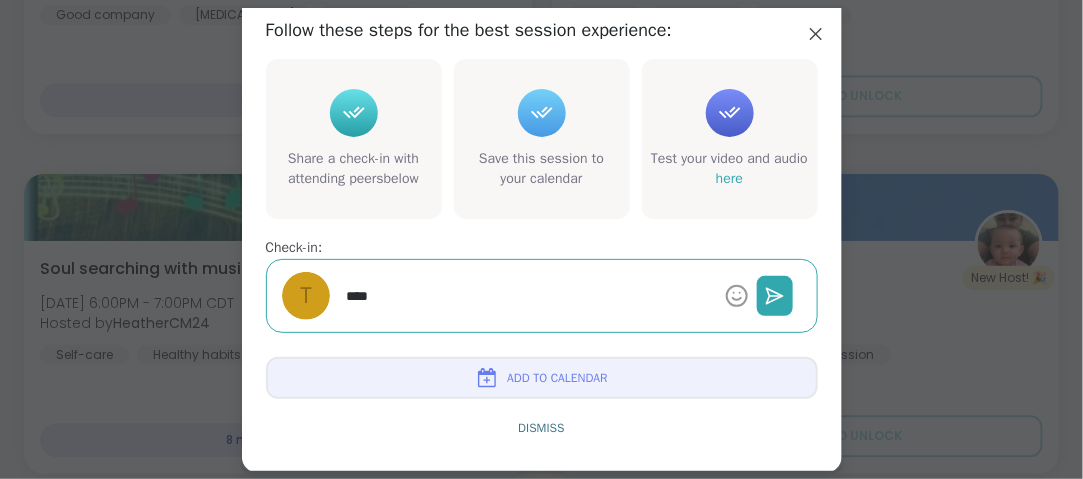 type on "*" 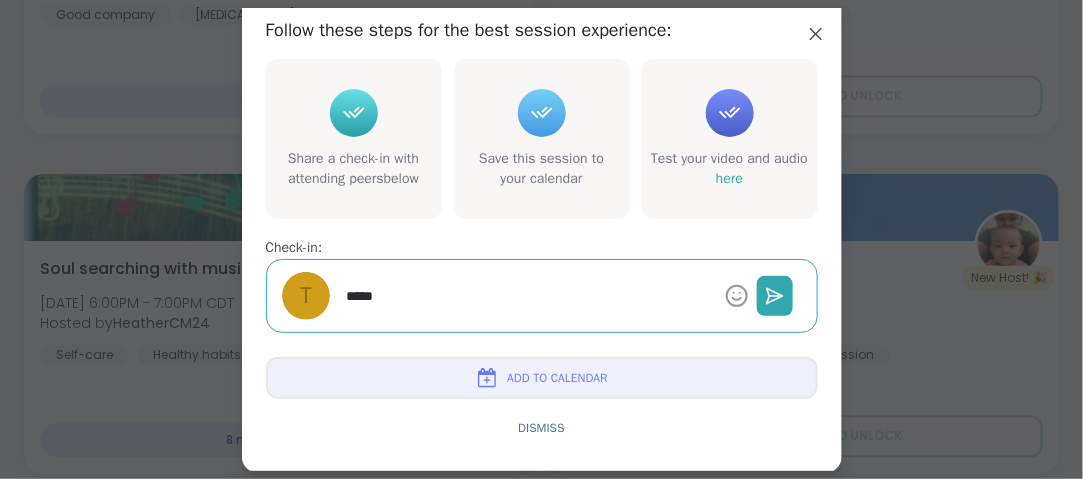 type on "*" 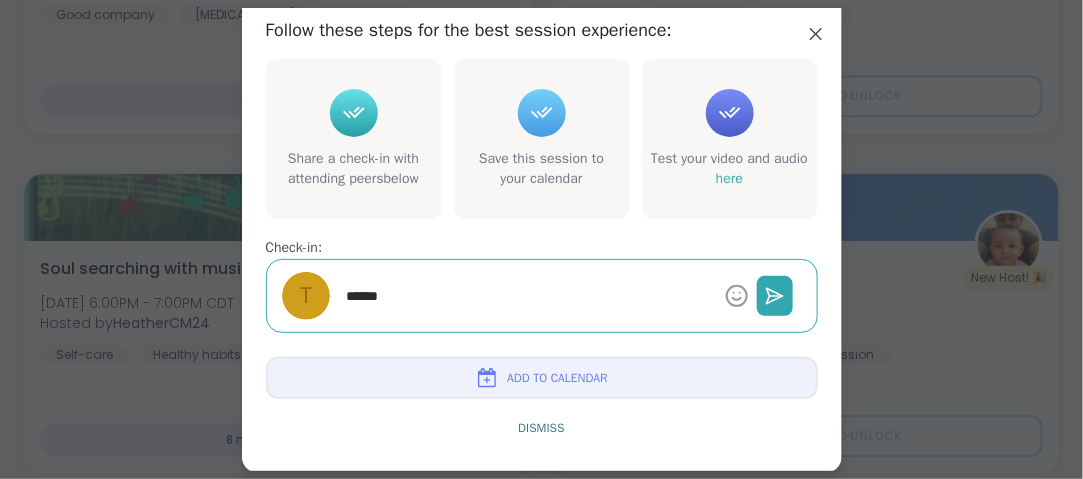 type on "*" 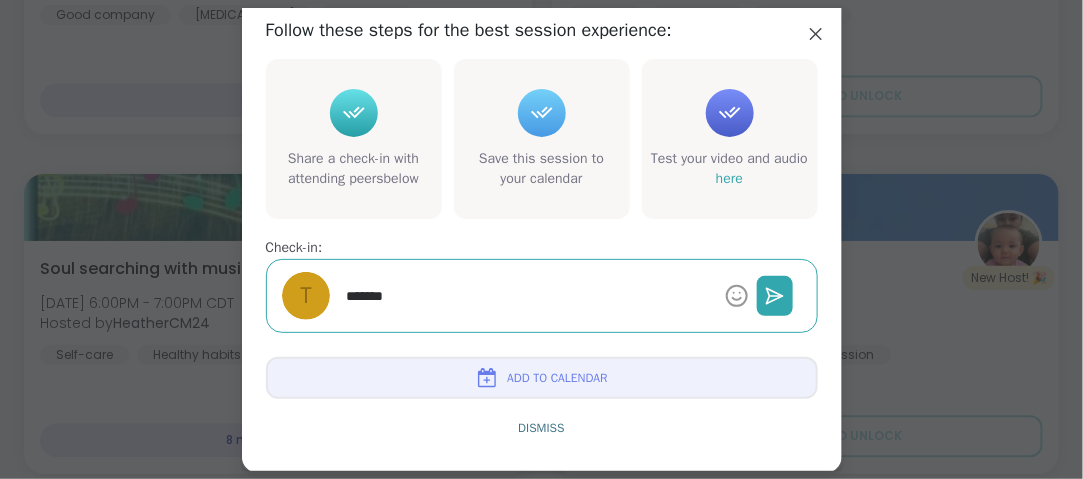 type on "*" 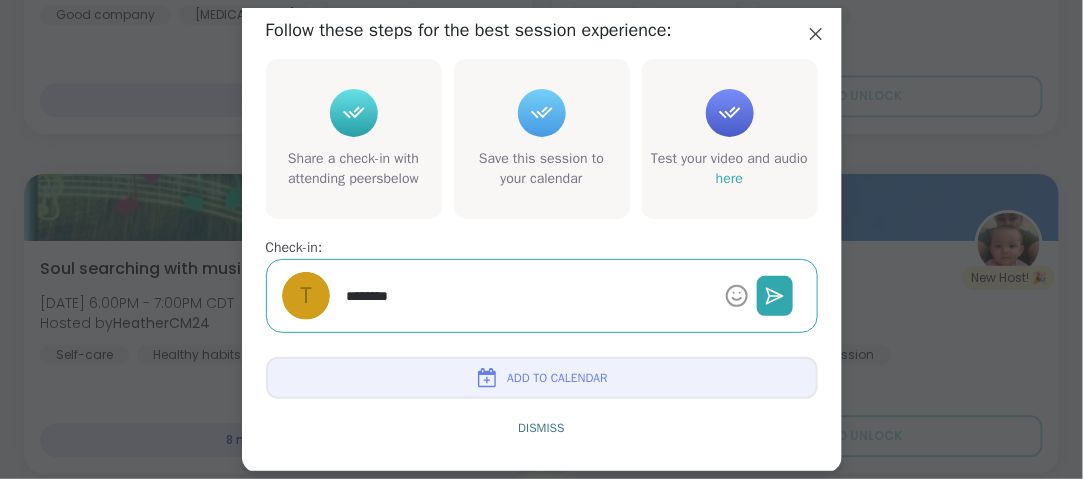 type on "*" 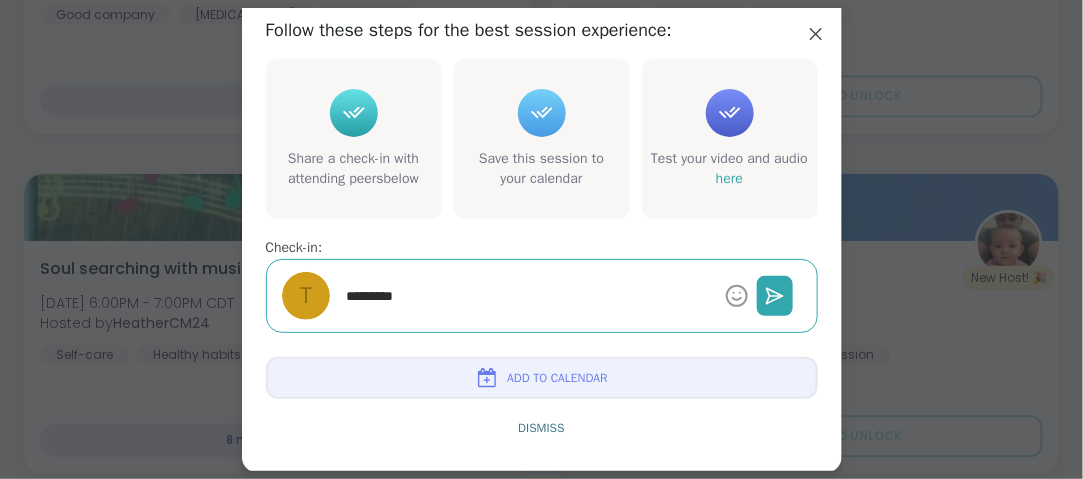 type on "*" 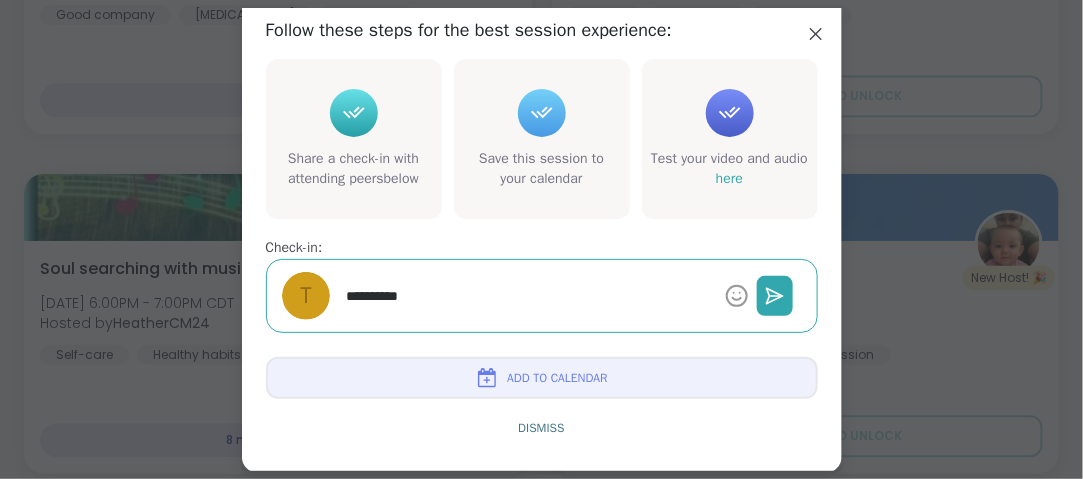type on "*" 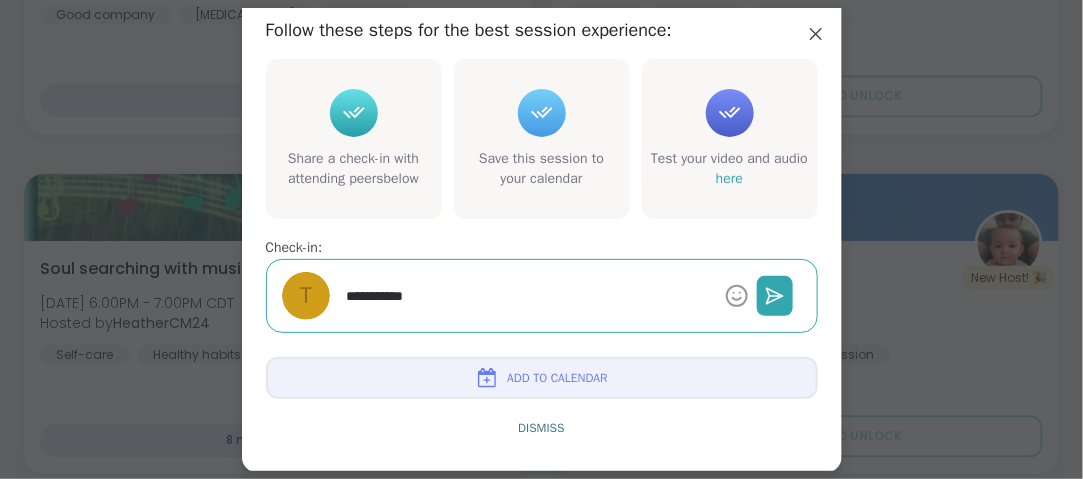 type on "*" 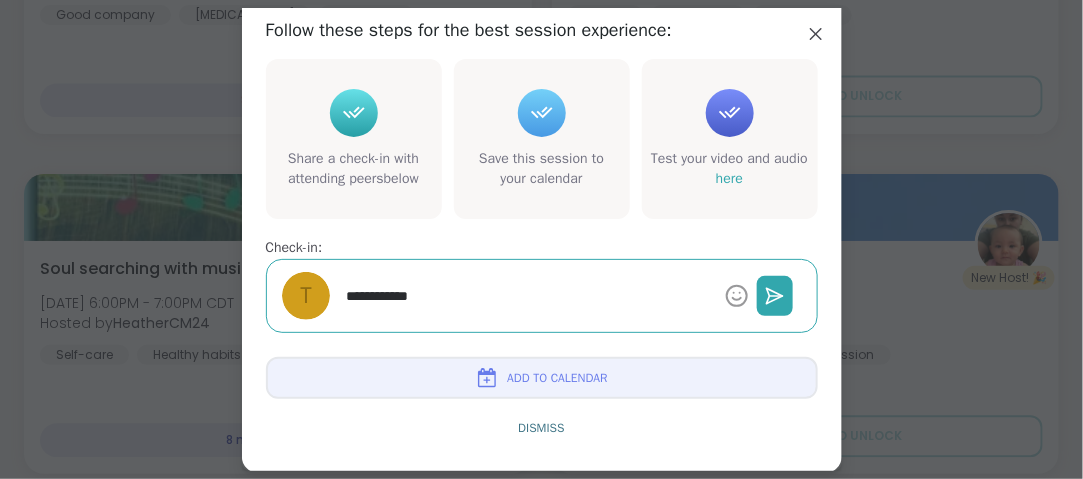 type on "*" 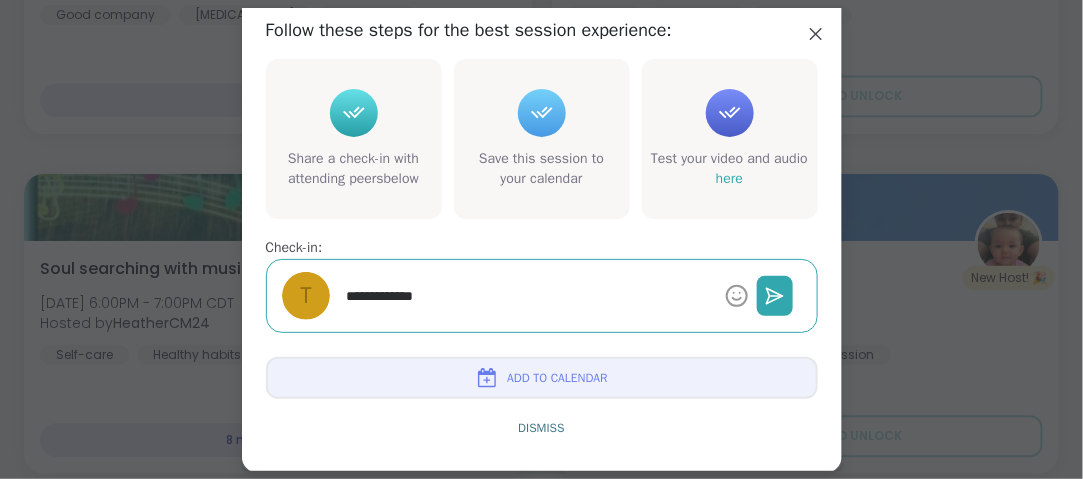 type on "*" 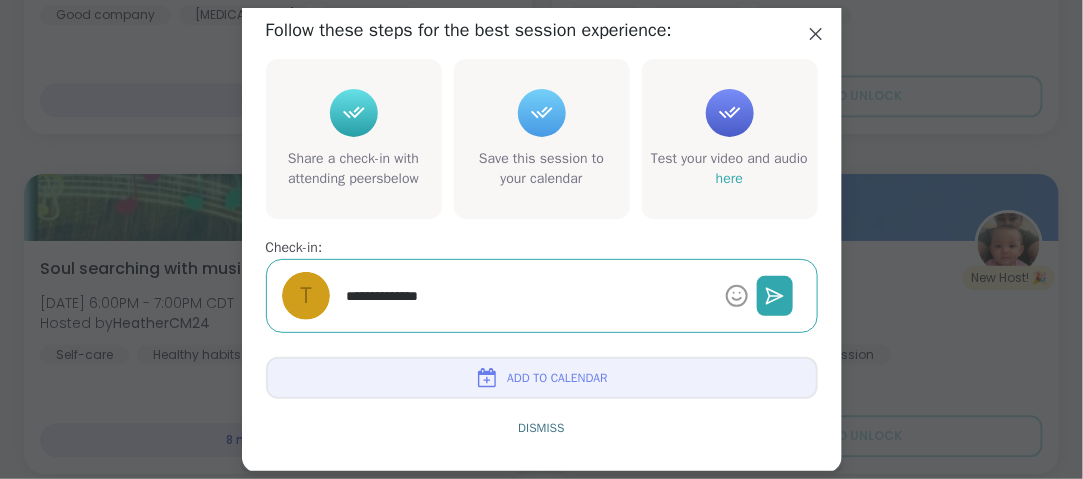 type on "*" 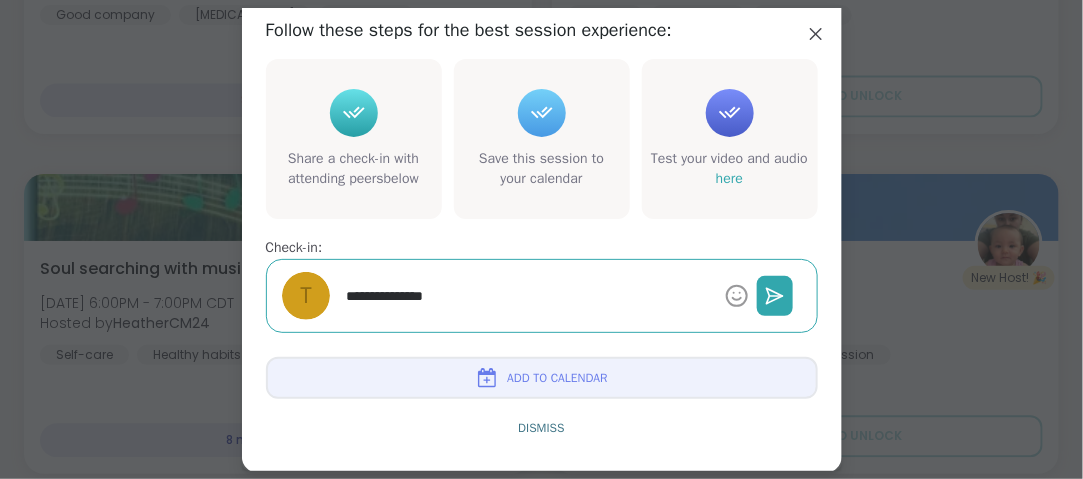 type on "*" 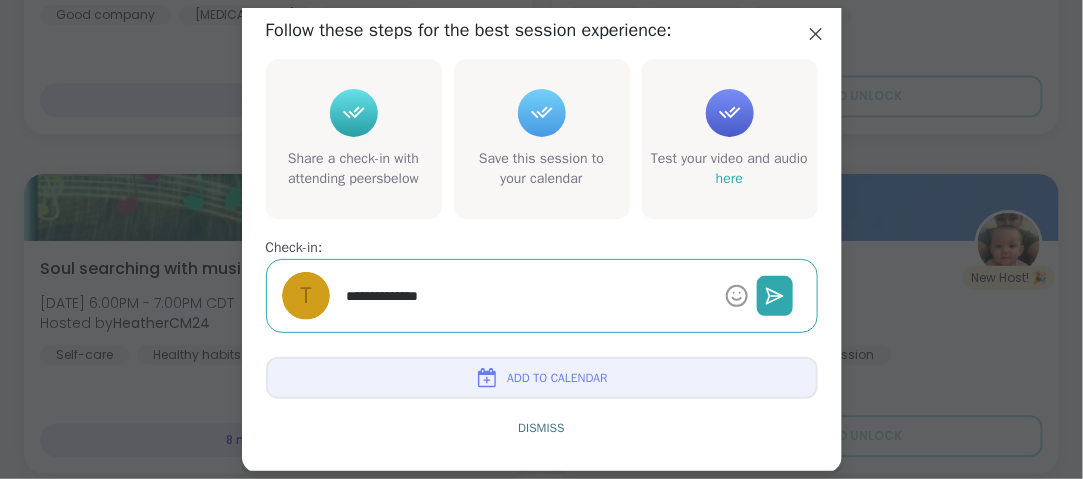 type on "*" 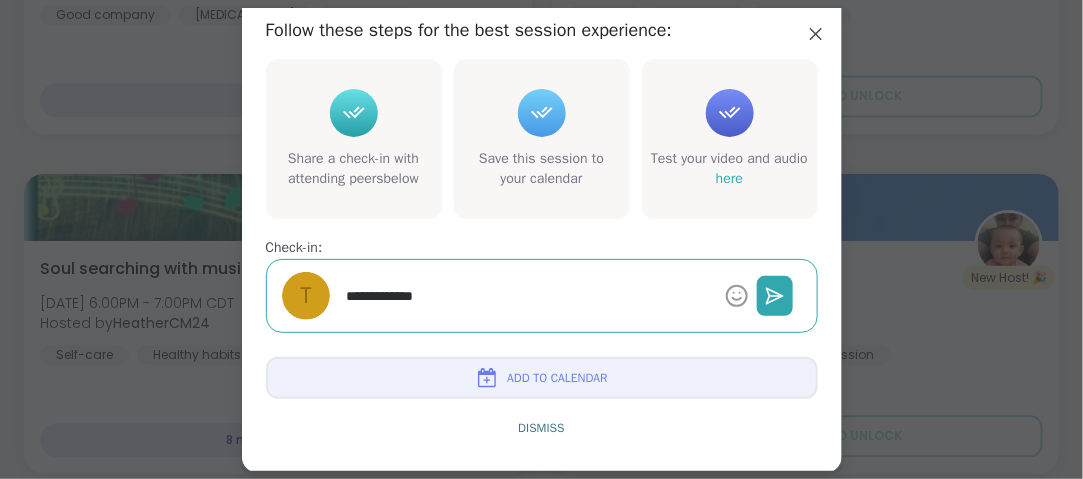 type on "*" 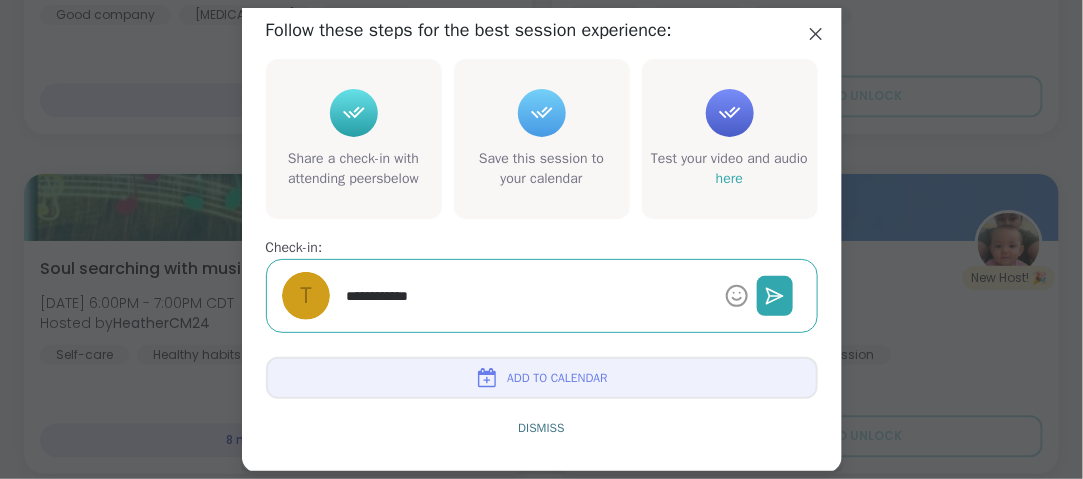 type on "*" 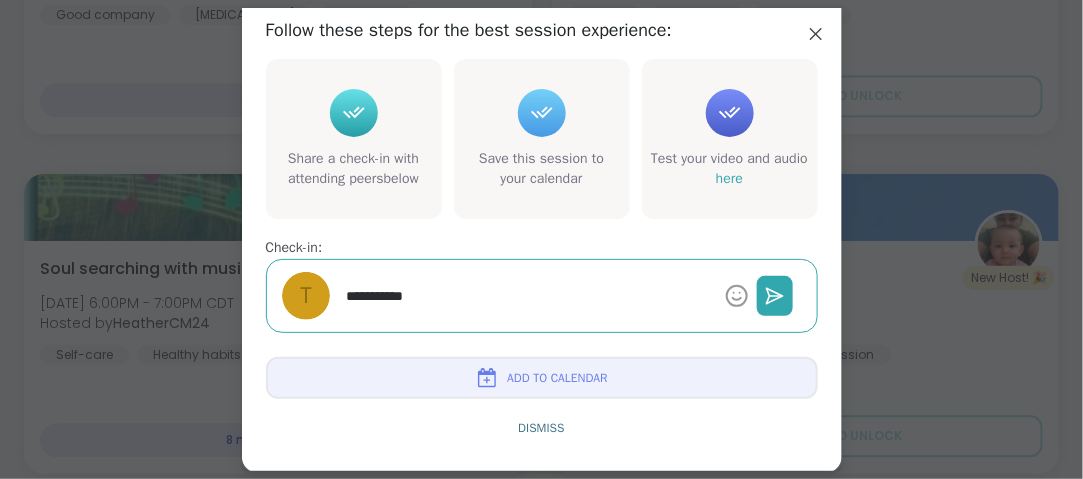 type on "*" 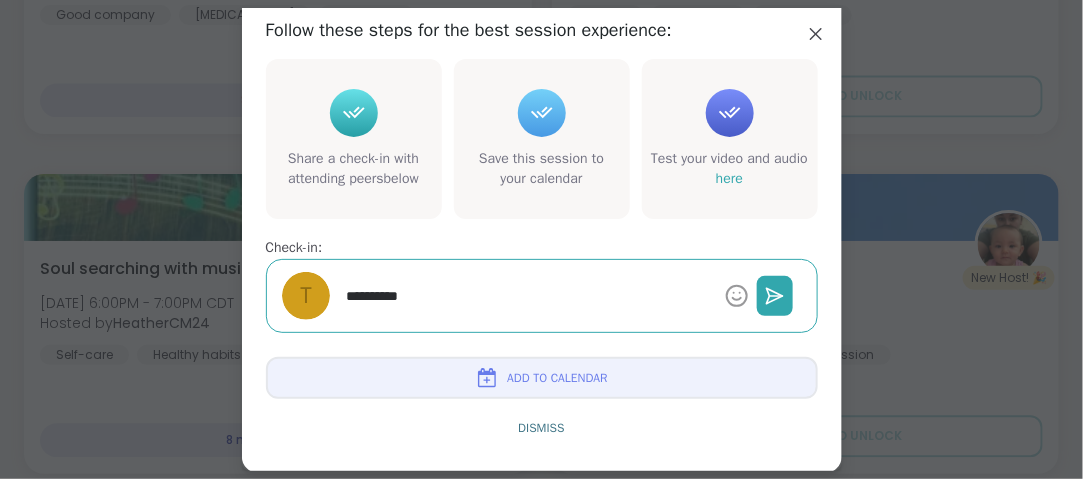 type on "*" 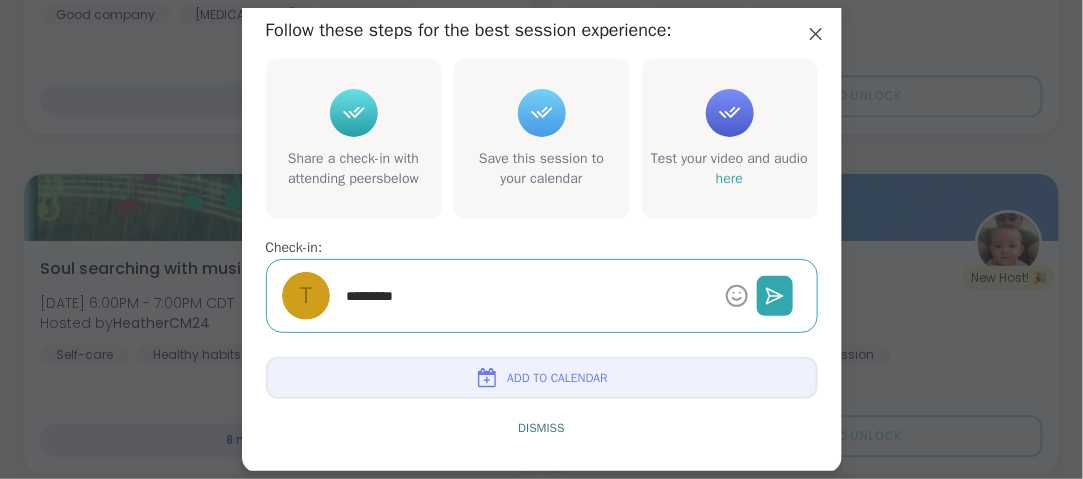 type on "*" 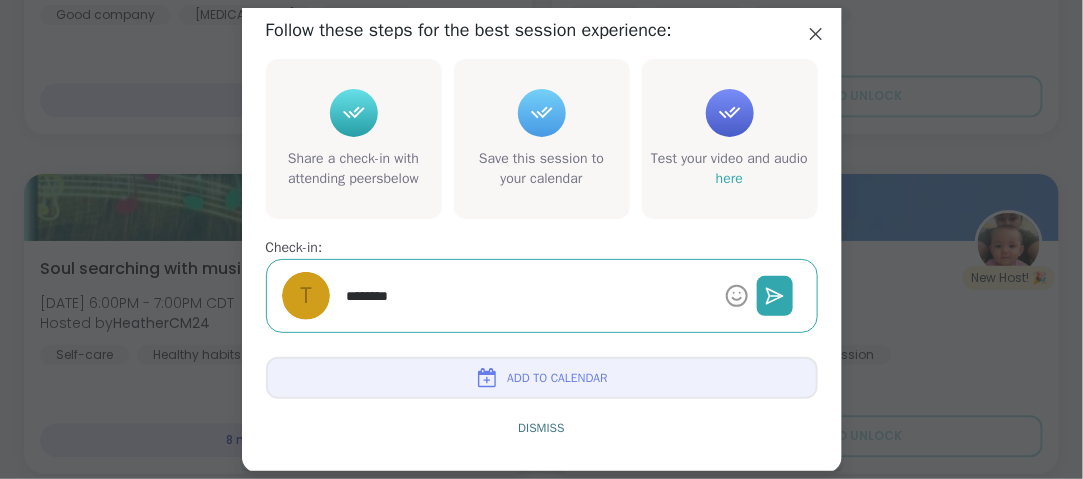 type on "*" 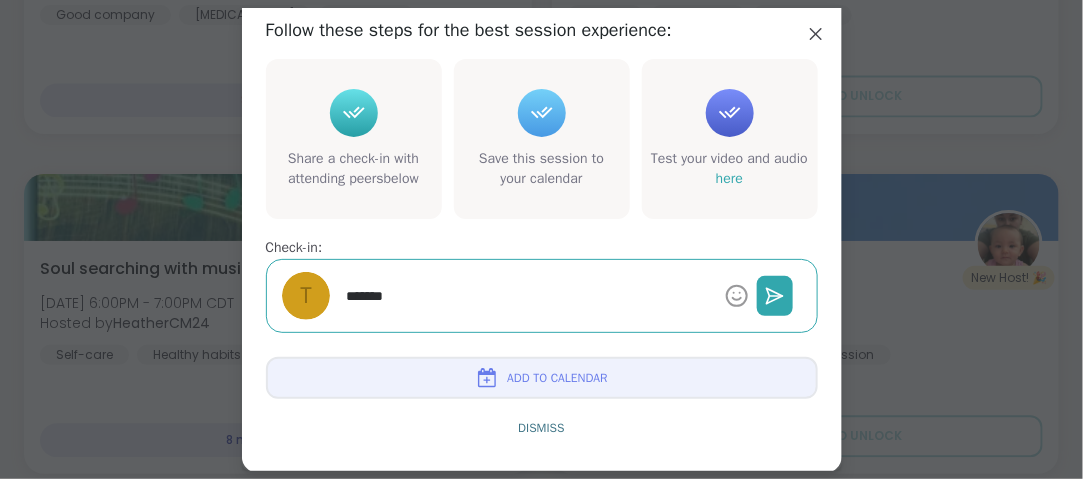 type on "*" 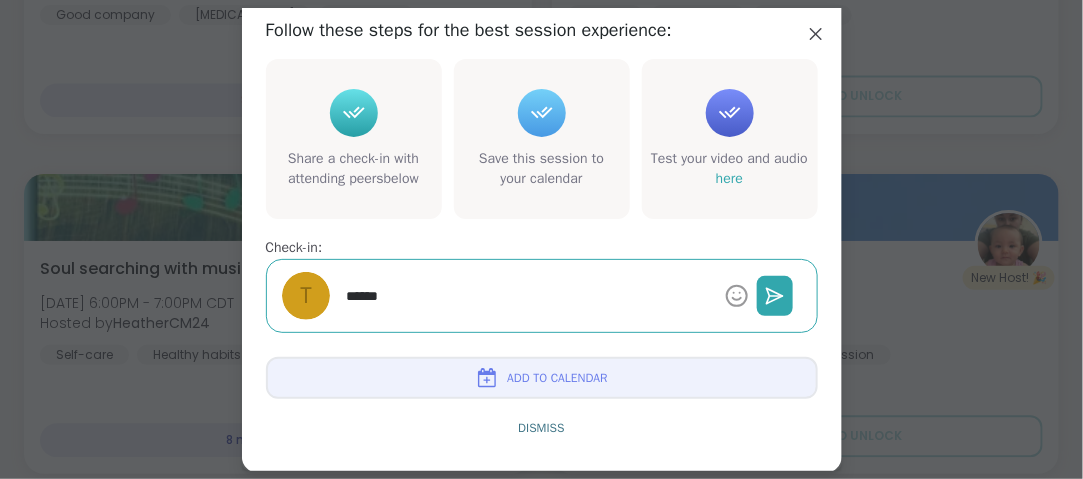 type on "*" 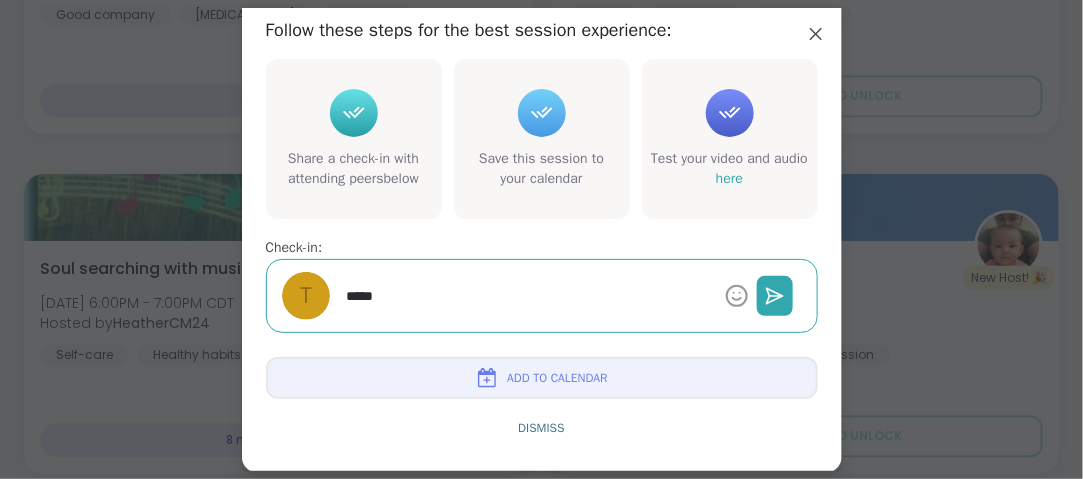 type on "*" 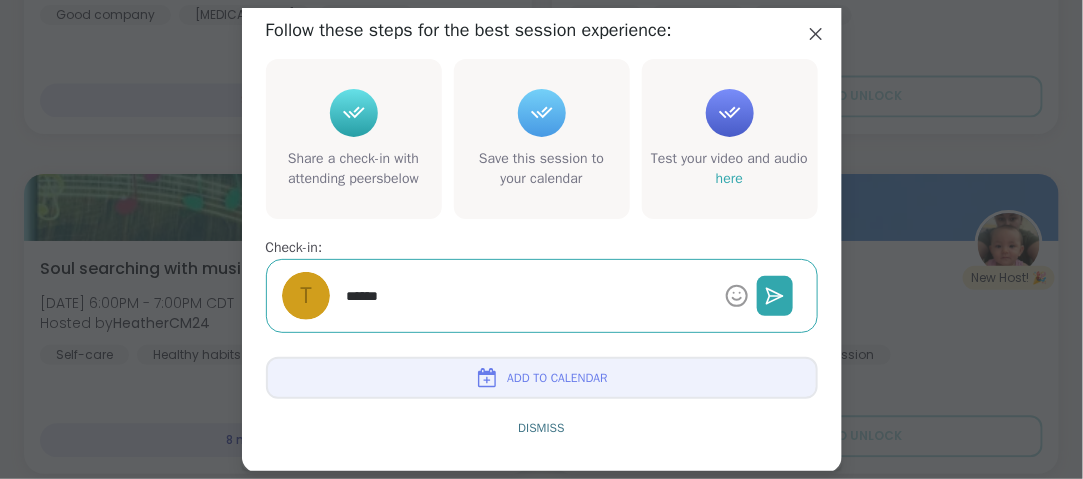 type on "*" 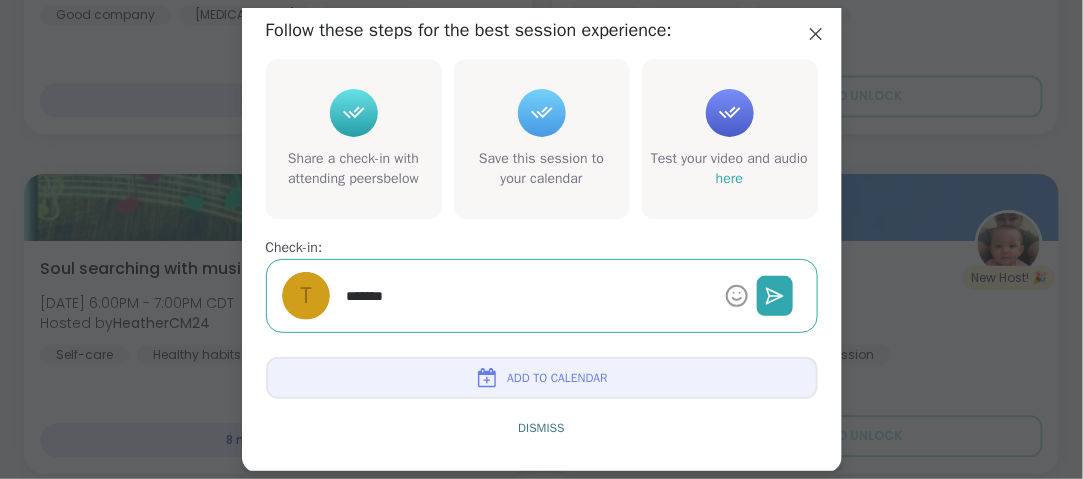type on "*" 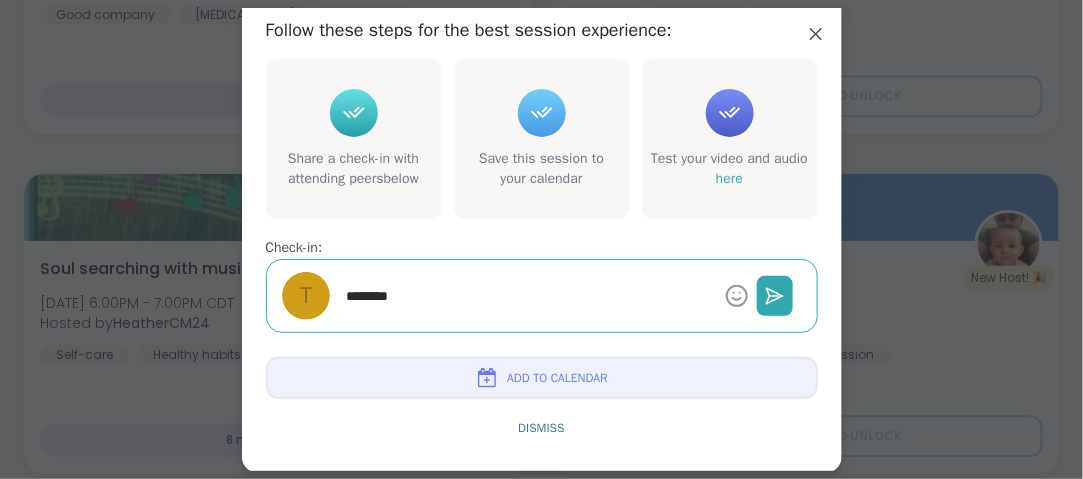 type on "*" 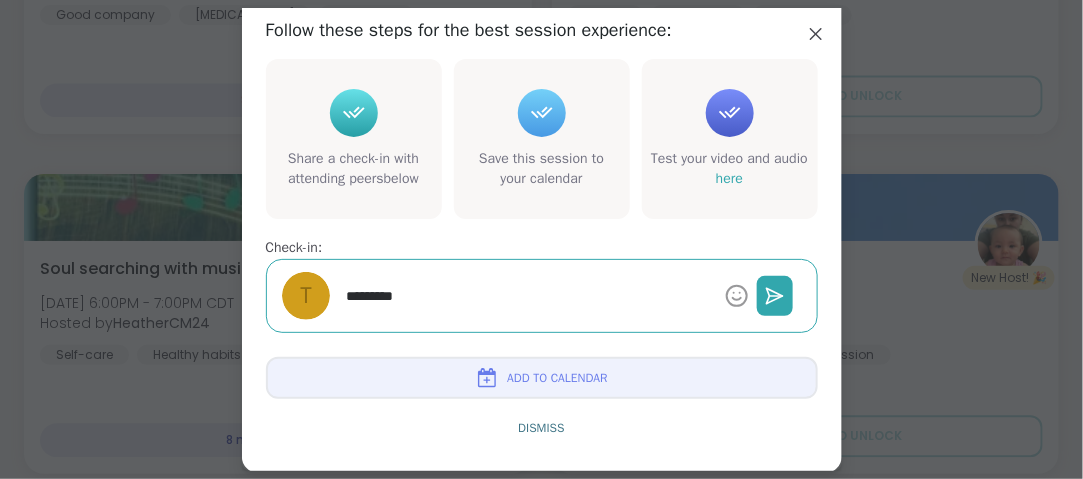 type on "*" 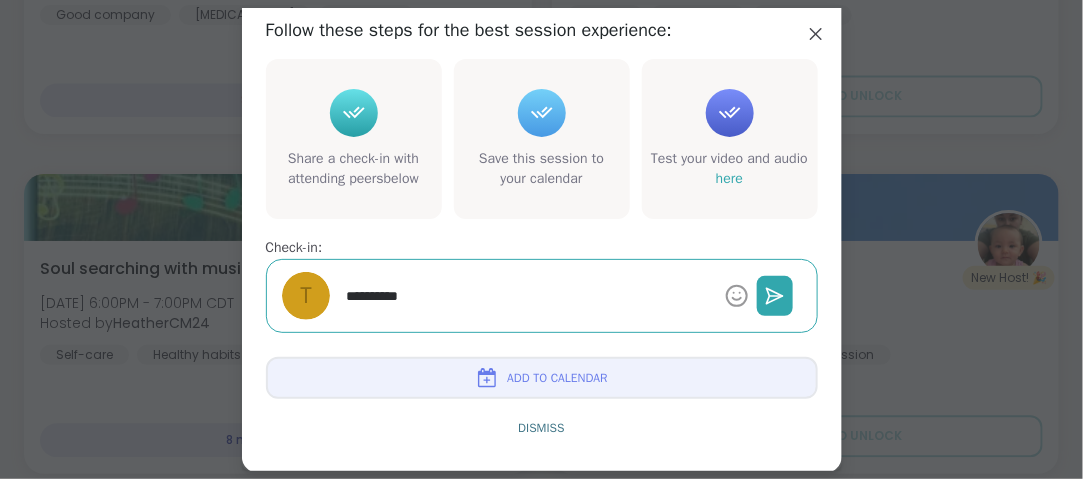 type on "*" 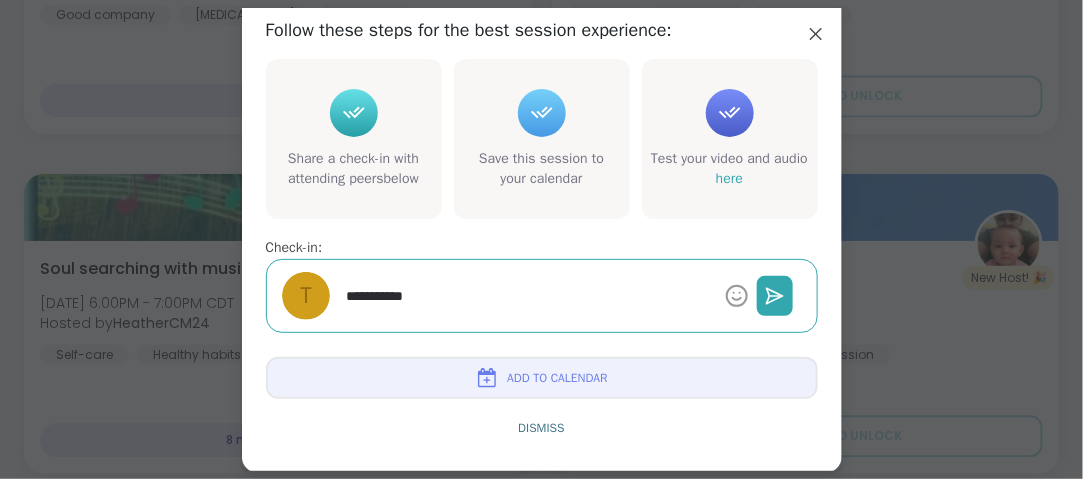 type on "*" 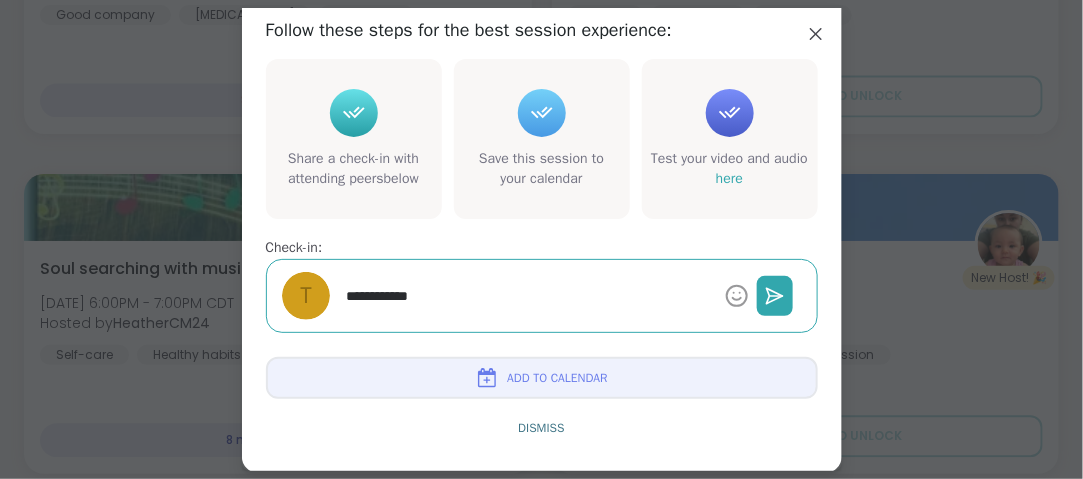type on "*" 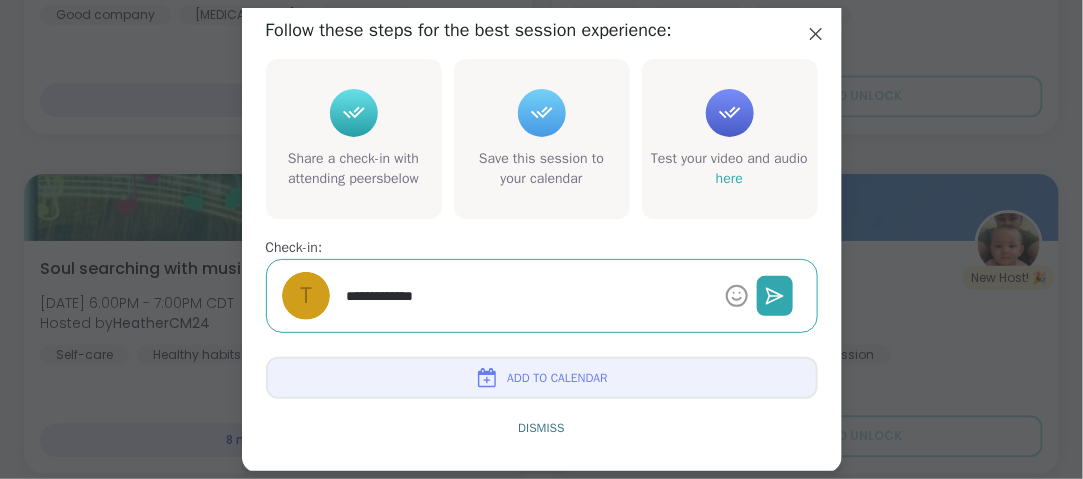 type on "*" 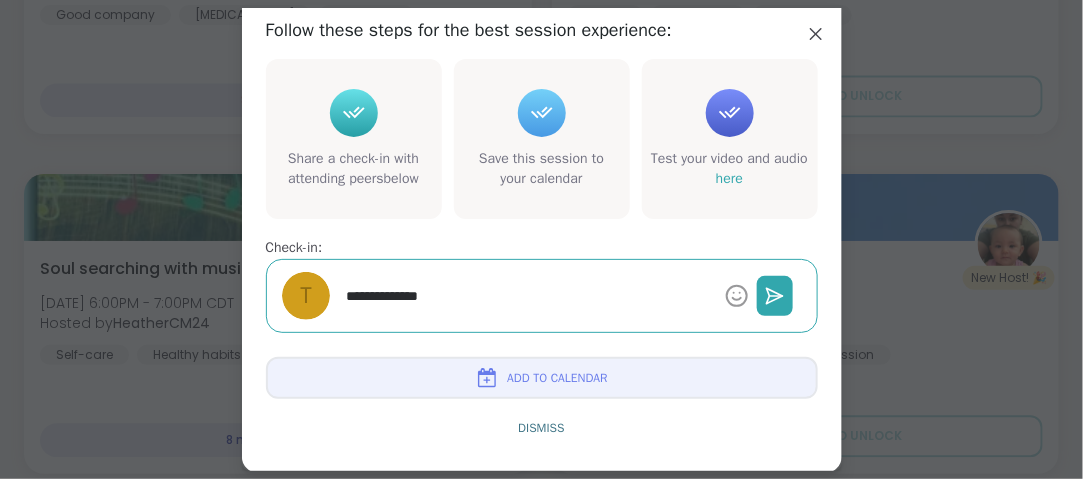 type on "*" 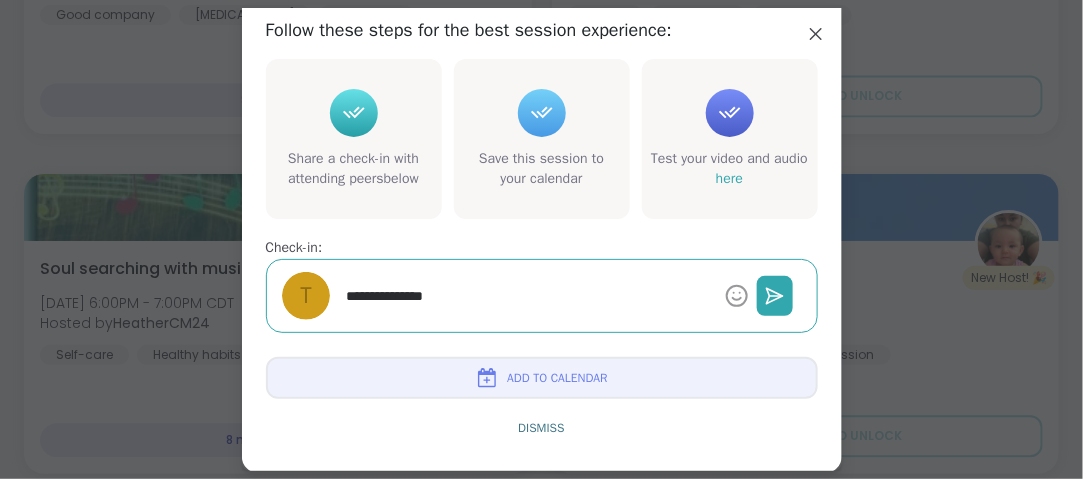 type on "*" 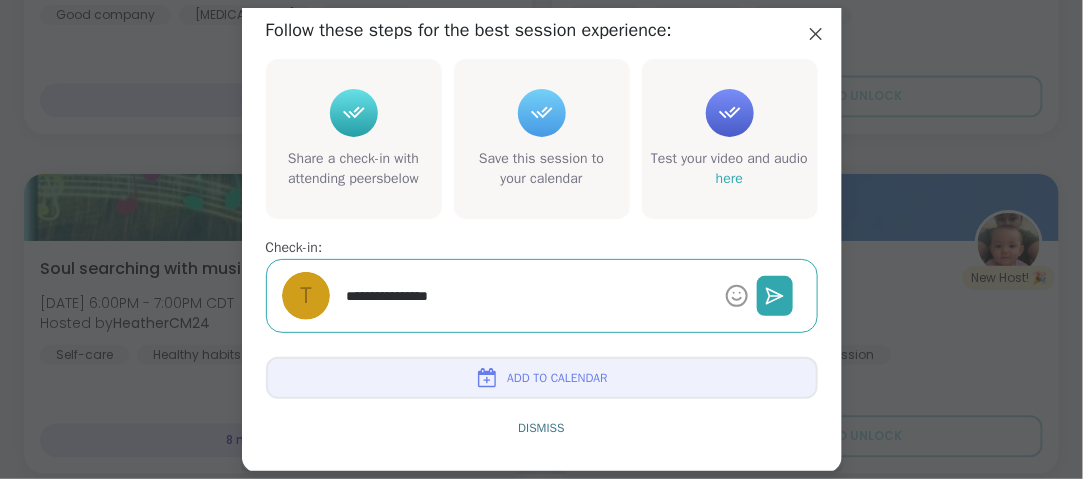type on "*" 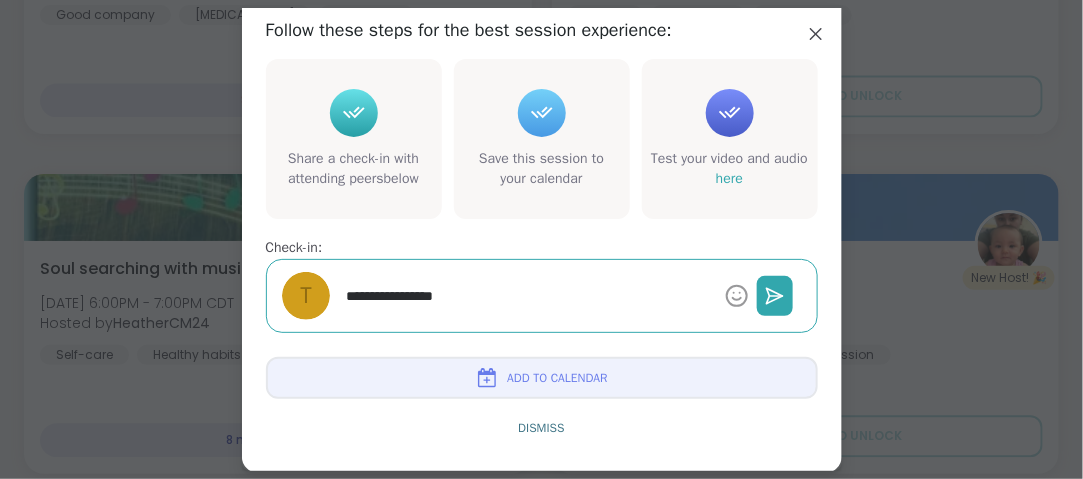 type on "*" 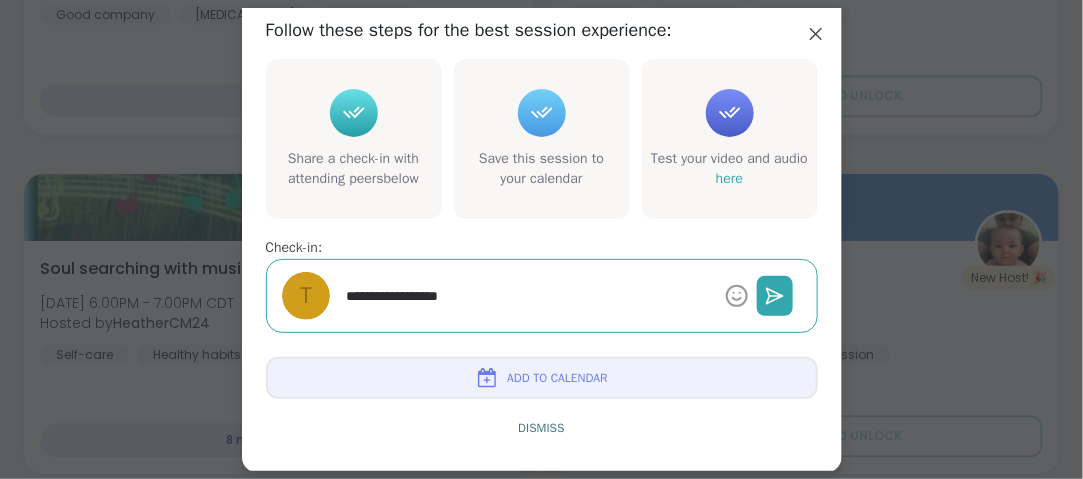 type on "*" 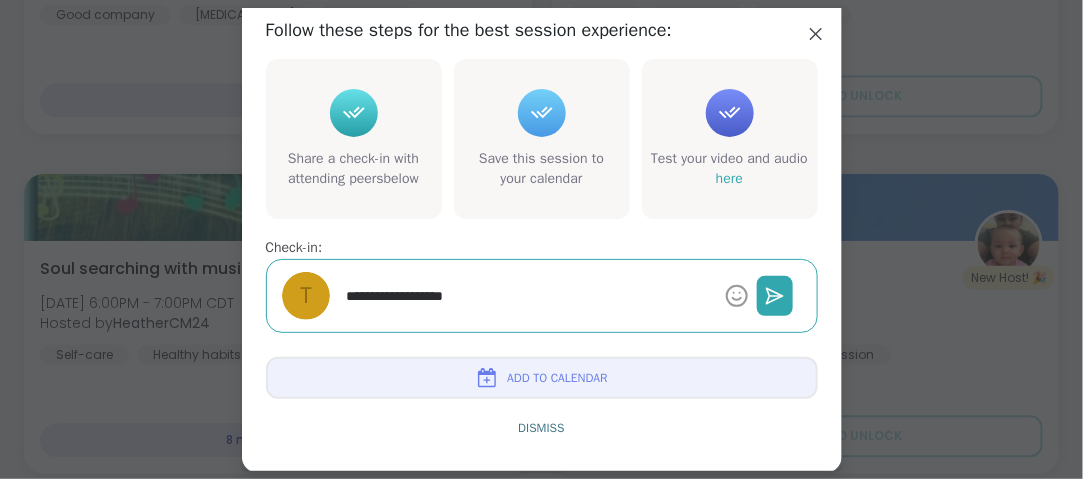 type on "*" 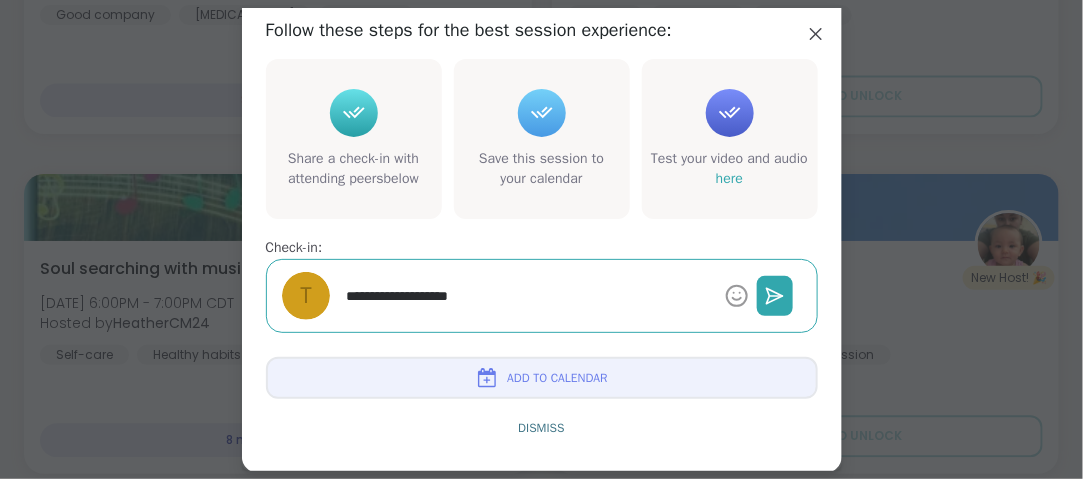 type on "*" 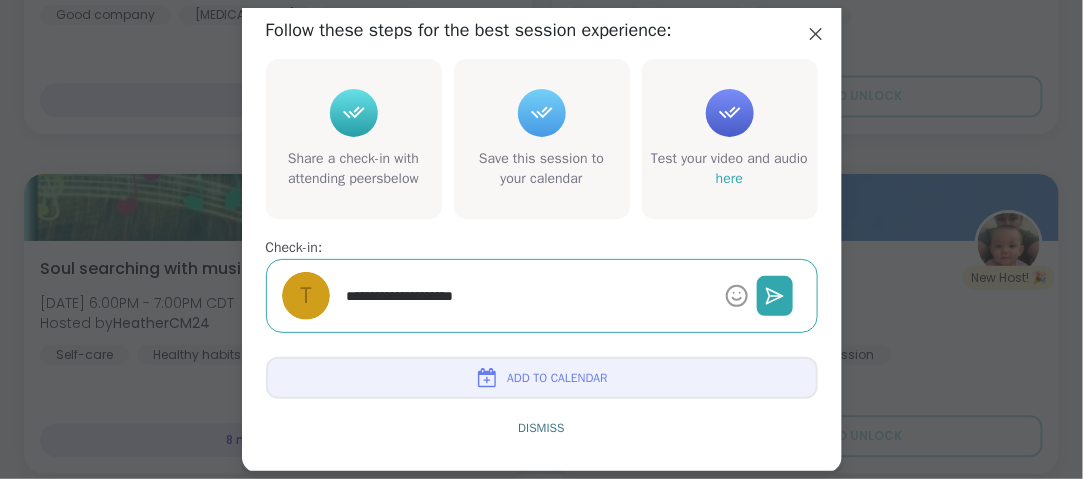 type on "*" 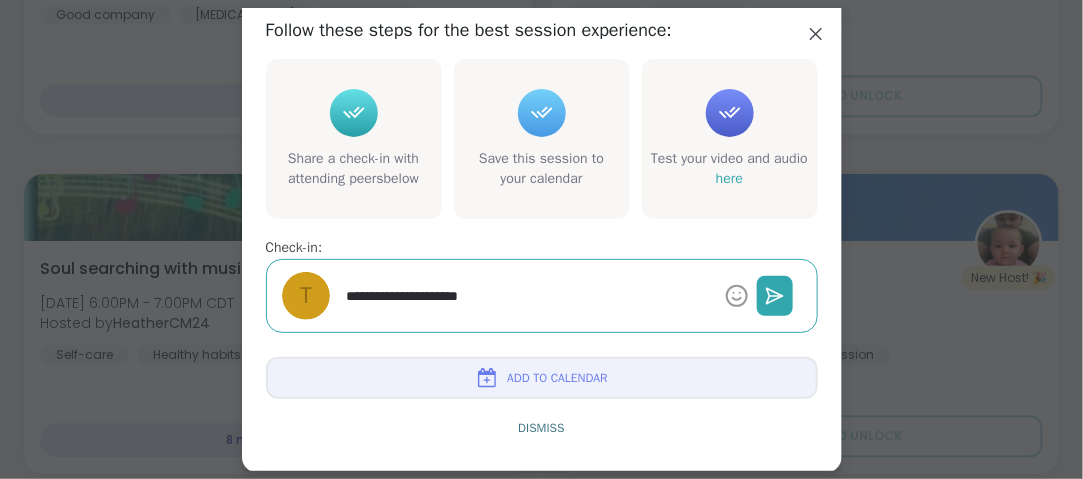 type on "*" 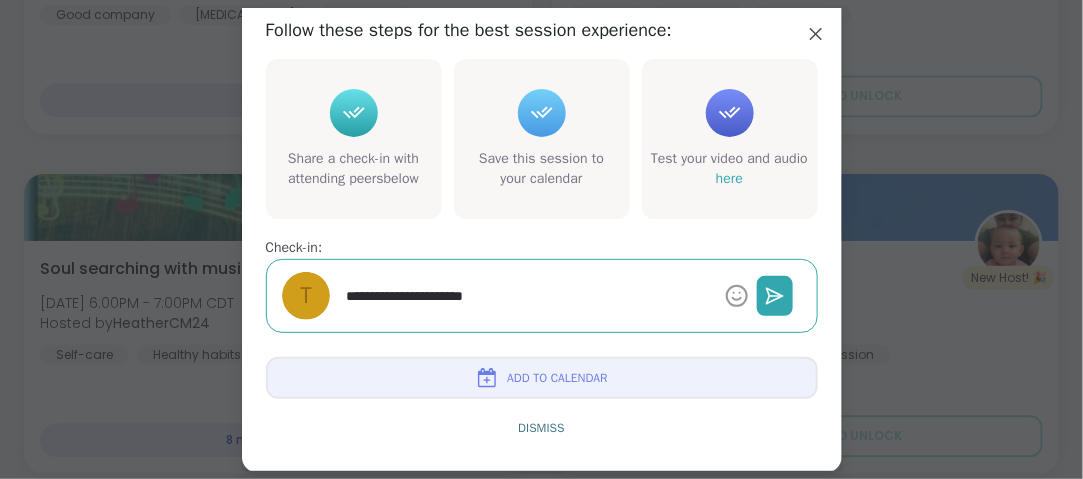 type on "*" 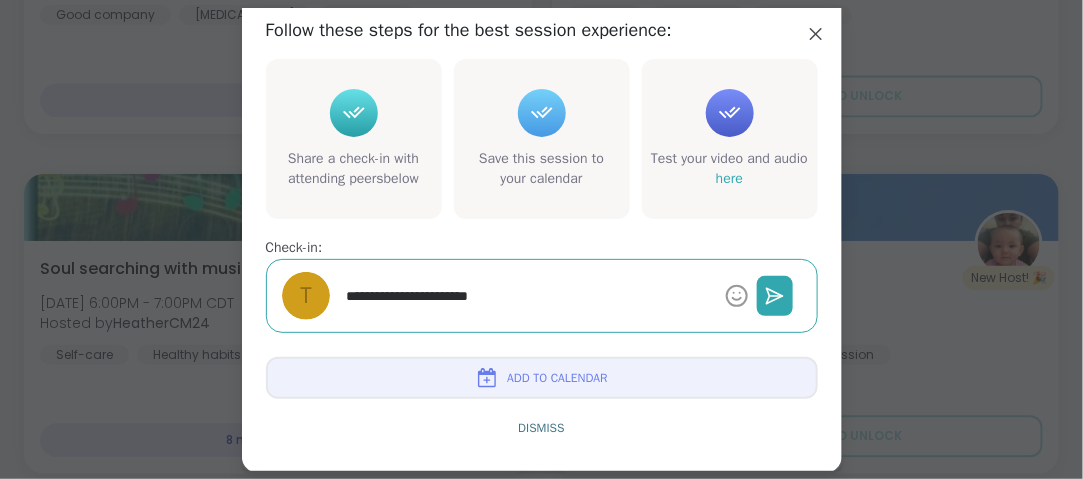 type on "*" 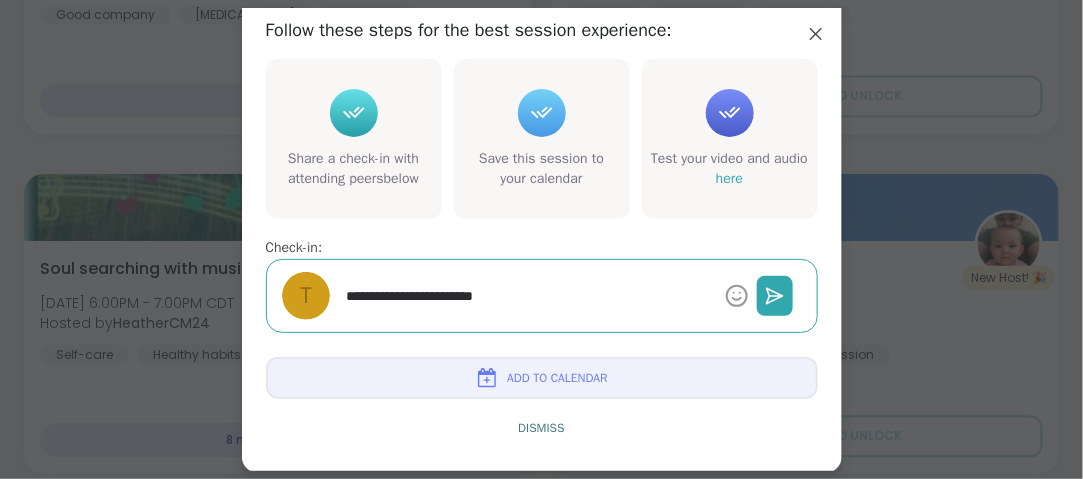 type on "*" 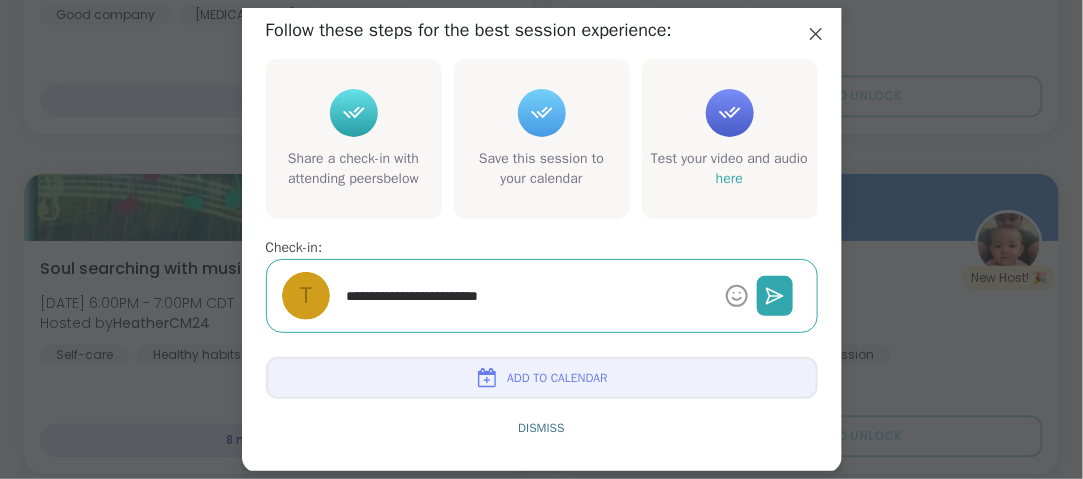 type on "*" 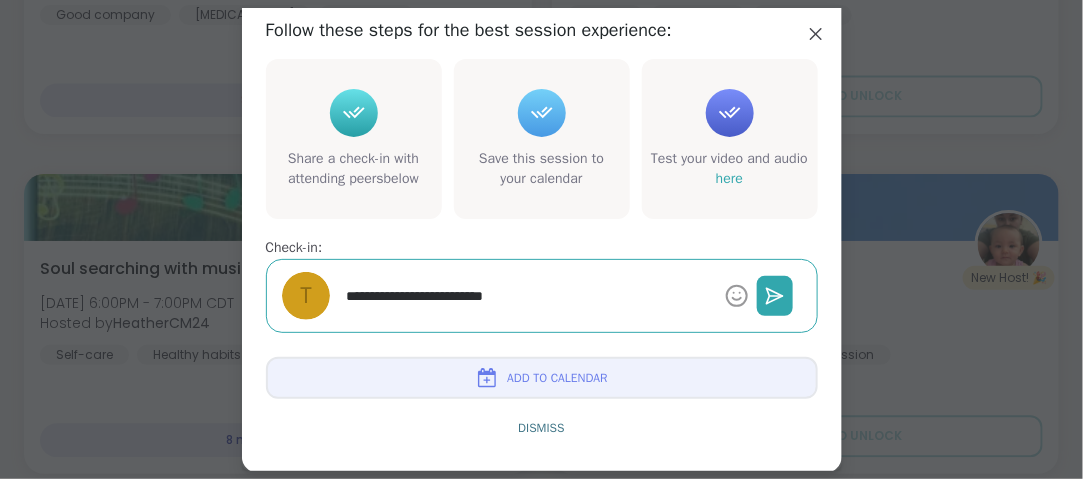 type on "*" 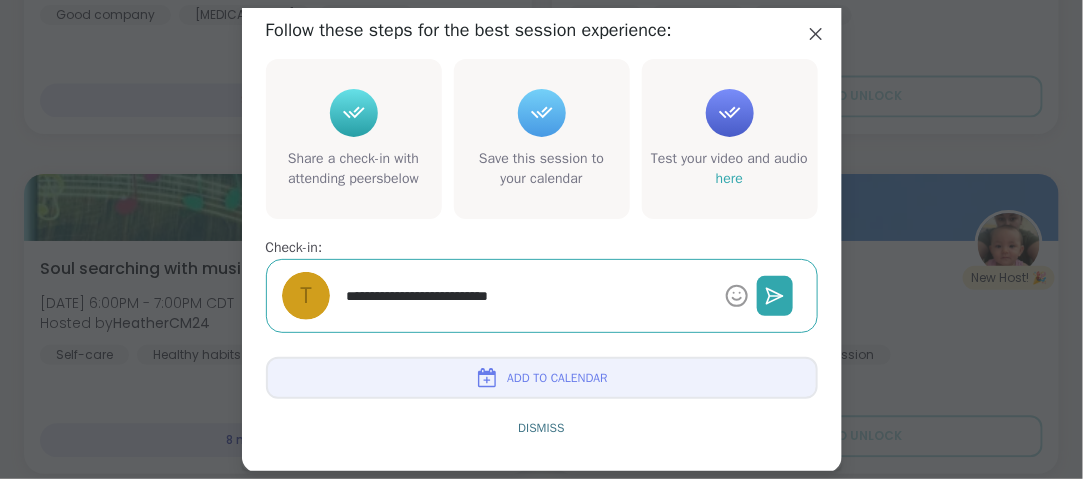 type on "*" 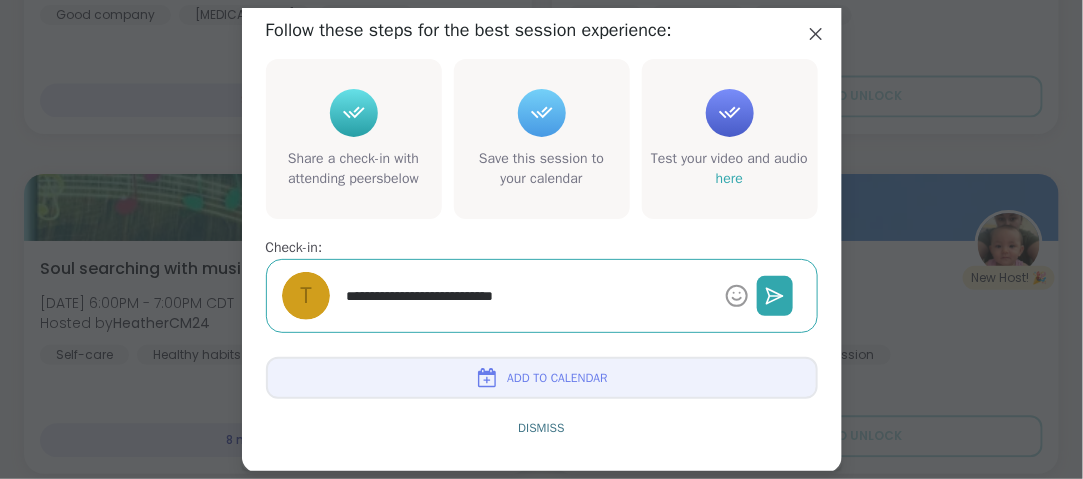 type on "*" 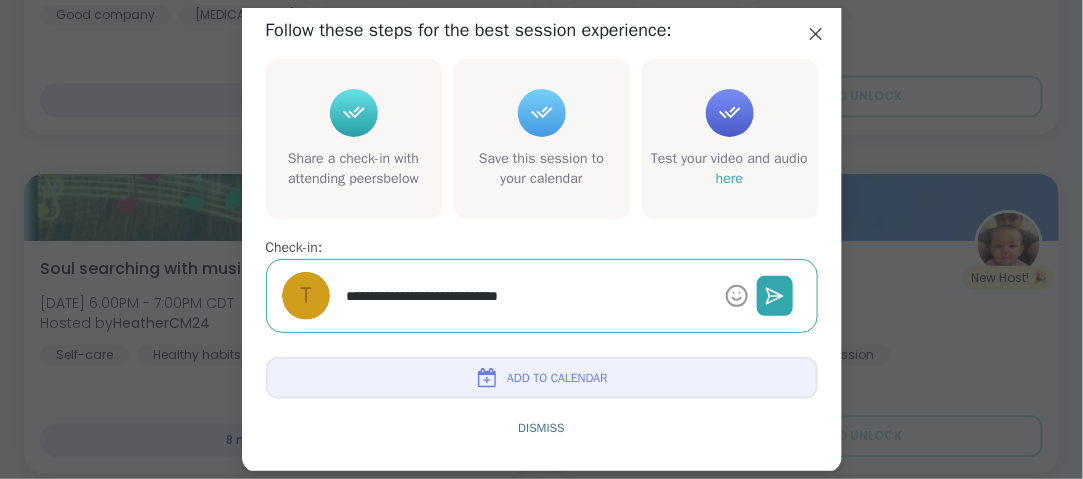 type on "*" 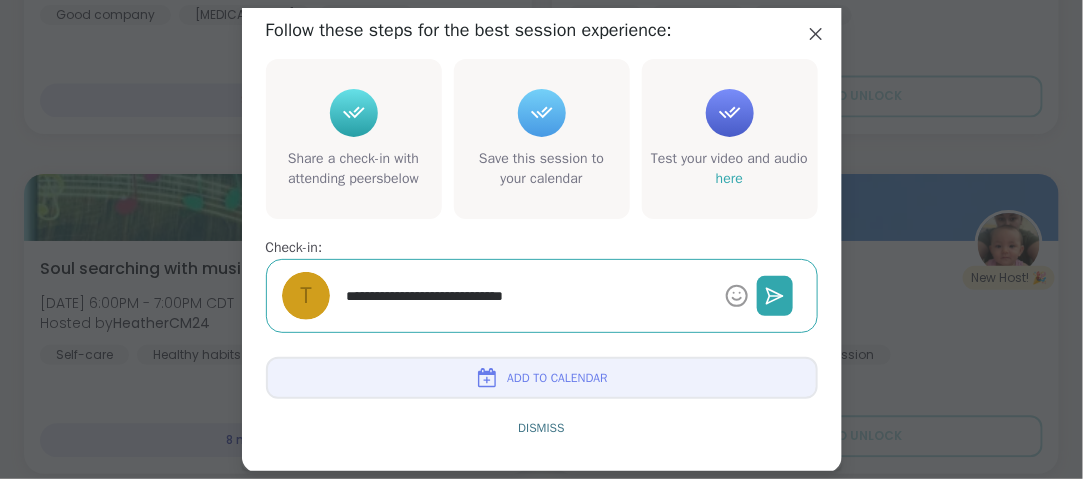 type on "*" 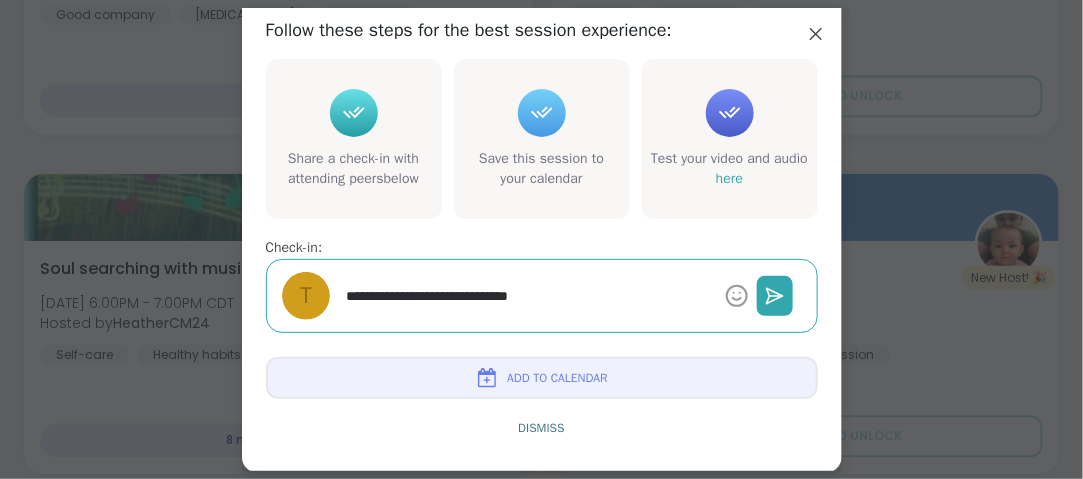 type on "*" 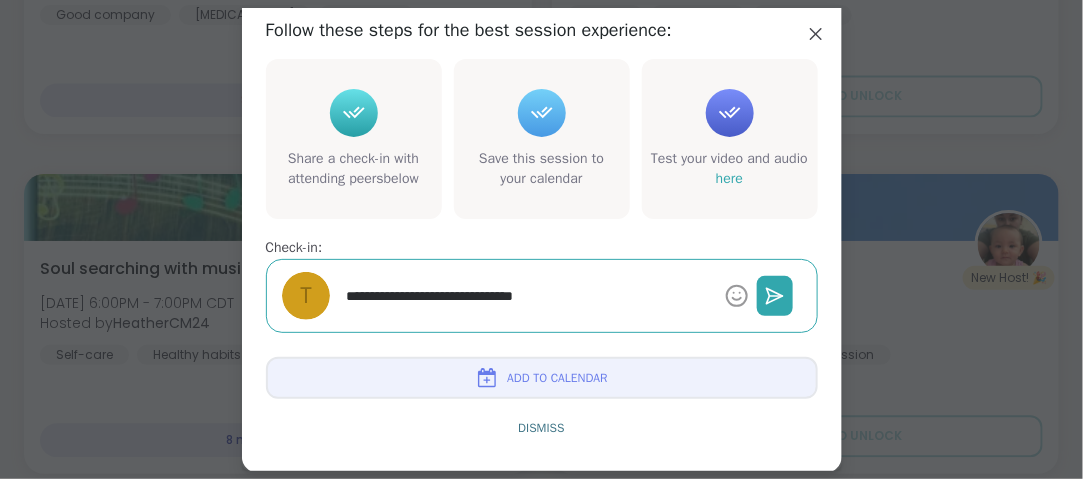 type on "*" 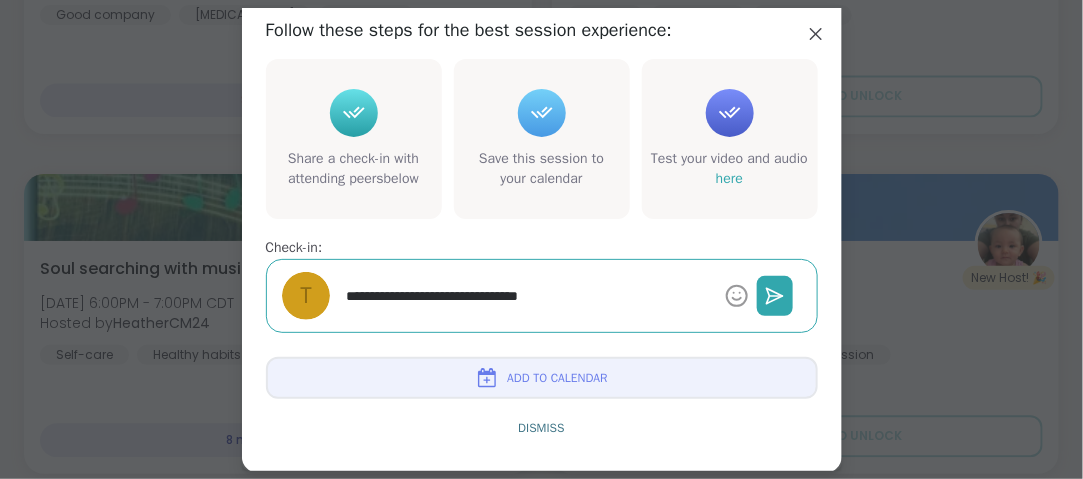 type on "*" 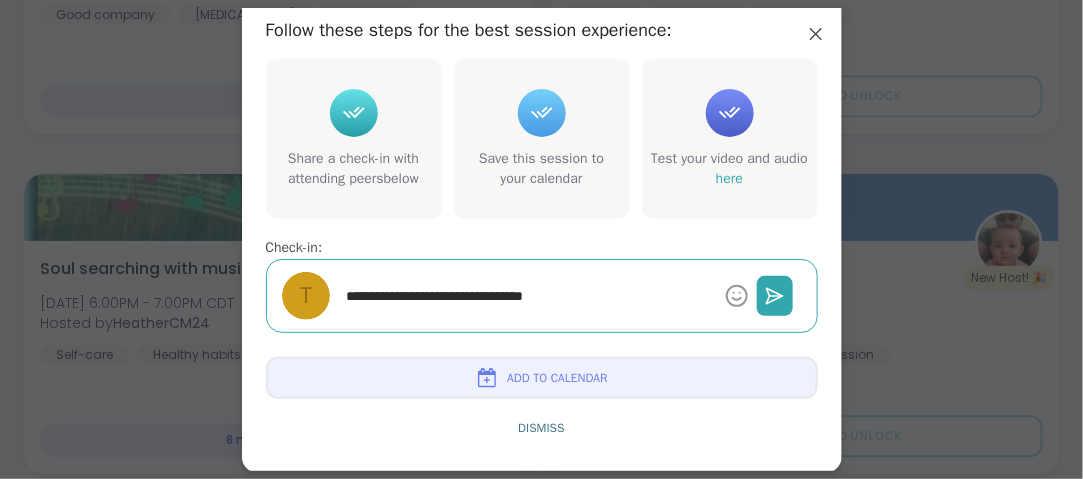 type on "*" 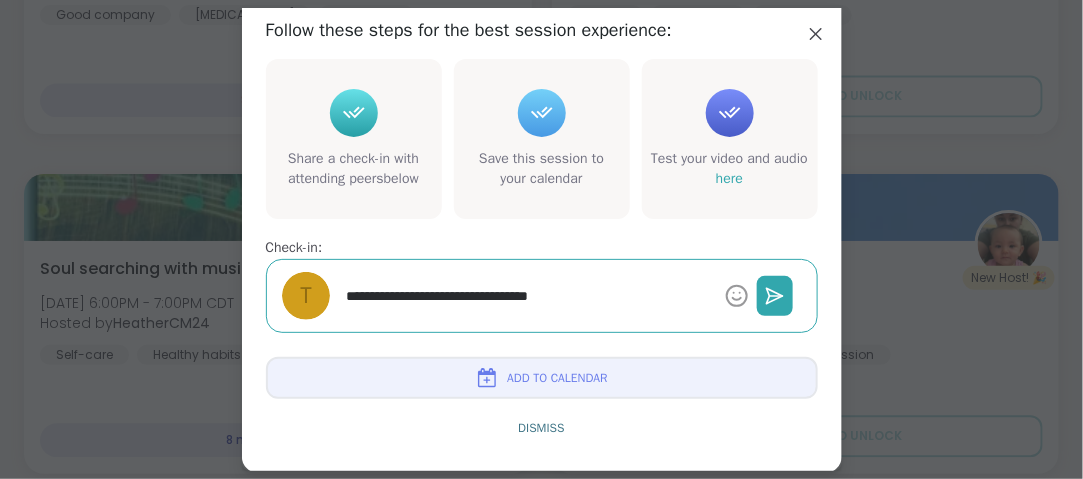 type on "*" 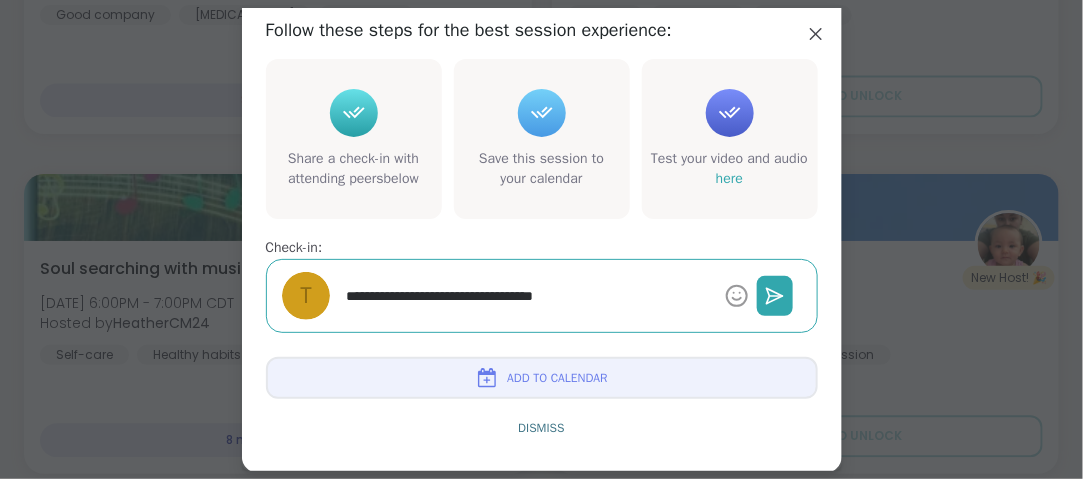 type on "*" 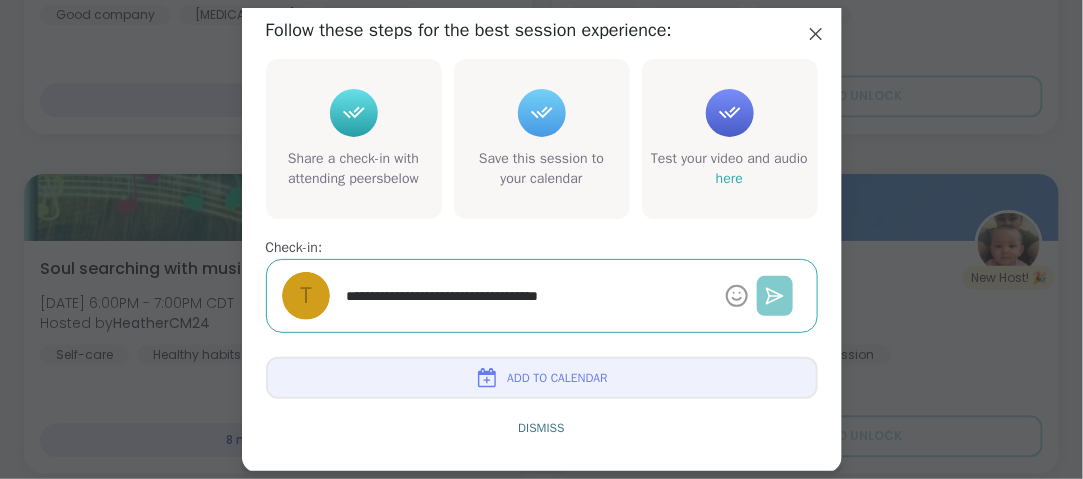 type on "**********" 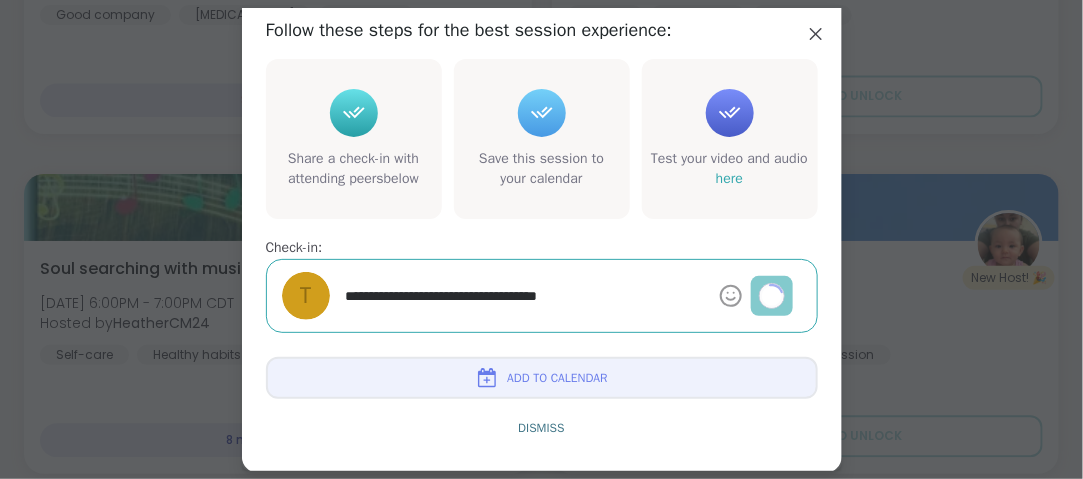 type on "*" 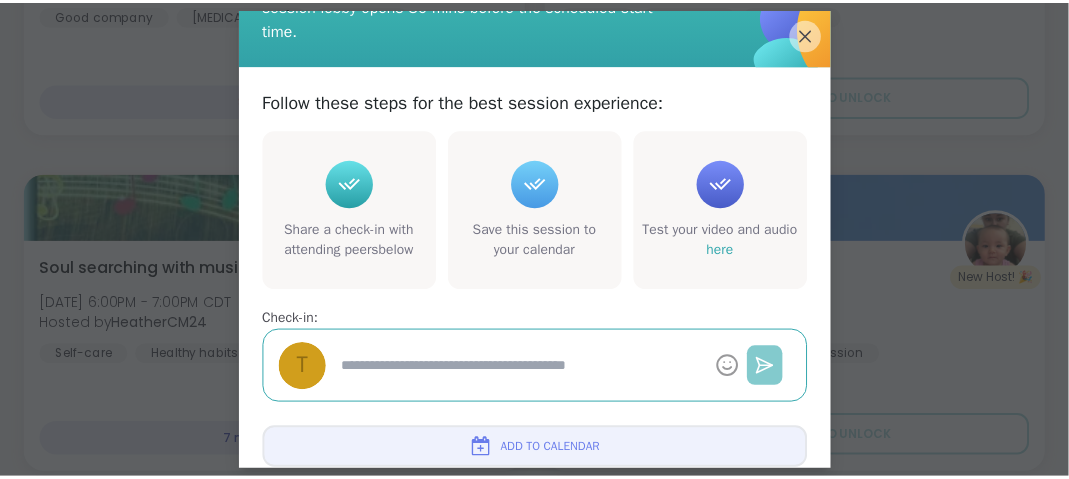 scroll, scrollTop: 191, scrollLeft: 0, axis: vertical 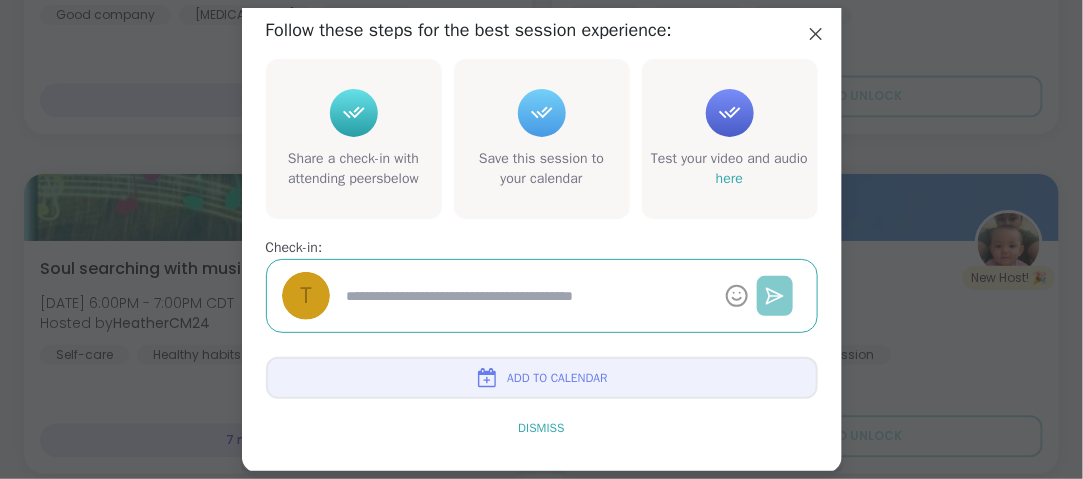 click on "Dismiss" at bounding box center [541, 428] 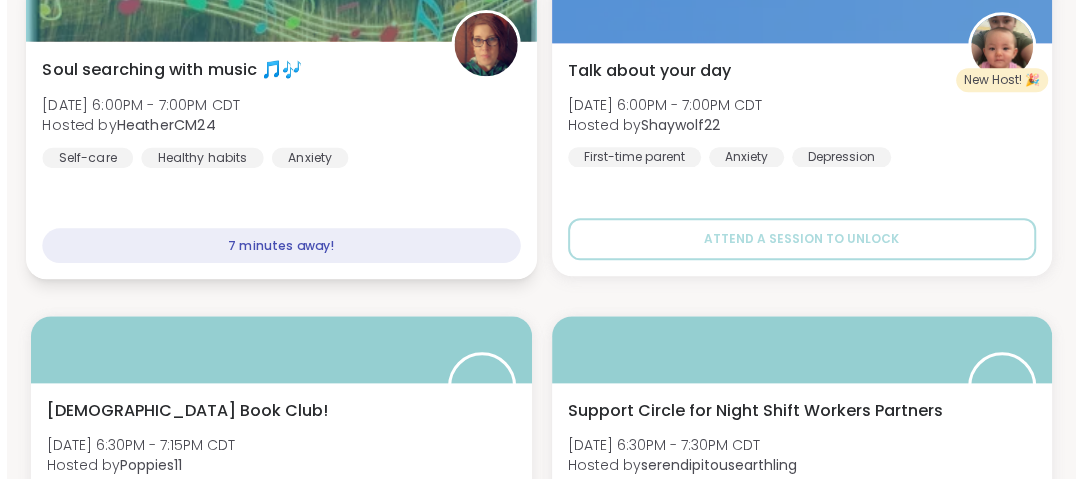scroll, scrollTop: 1100, scrollLeft: 0, axis: vertical 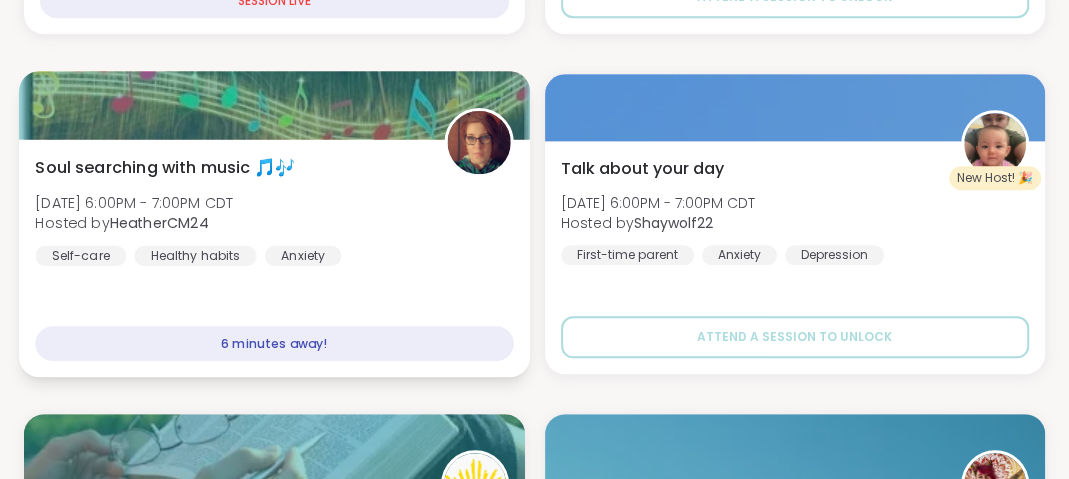 click on "6 minutes away!" at bounding box center (274, 343) 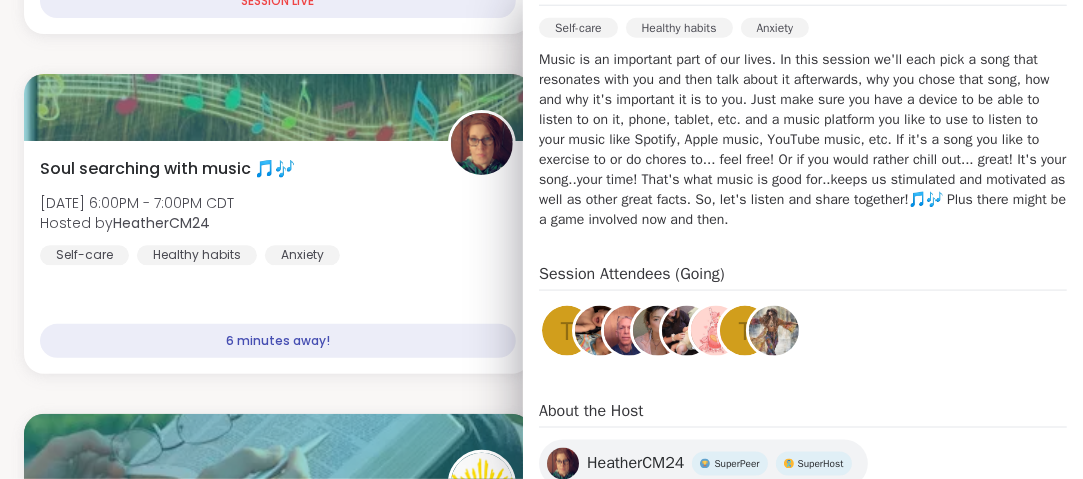 scroll, scrollTop: 761, scrollLeft: 0, axis: vertical 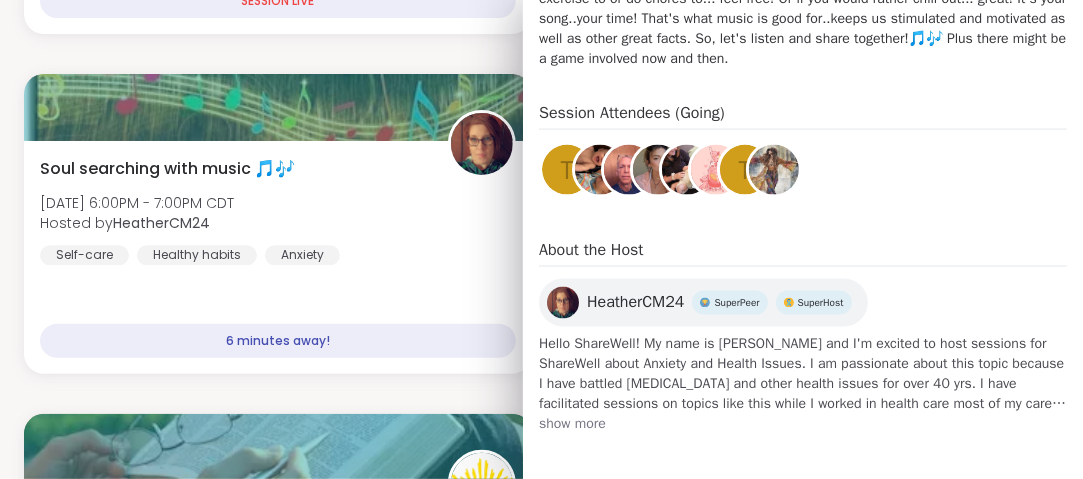 click at bounding box center [658, 170] 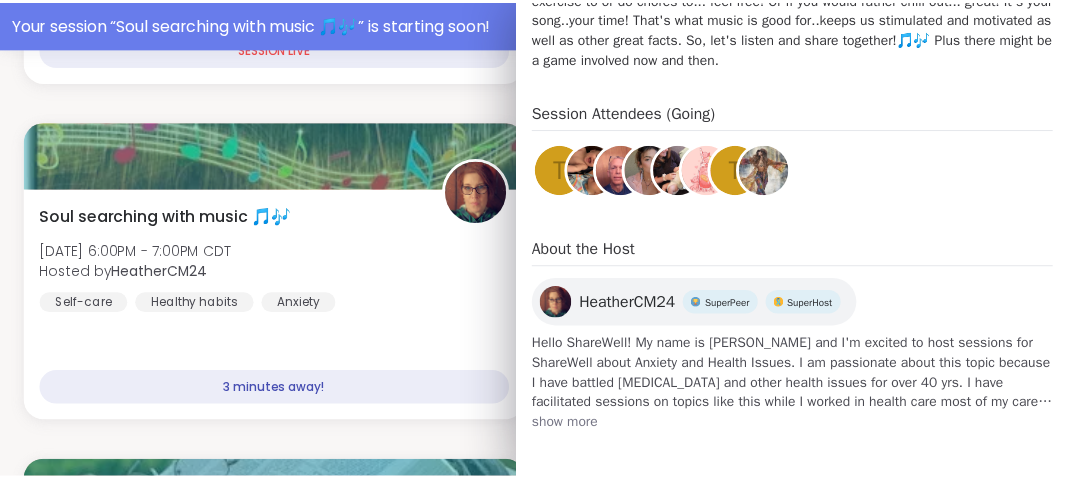 scroll, scrollTop: 1147, scrollLeft: 0, axis: vertical 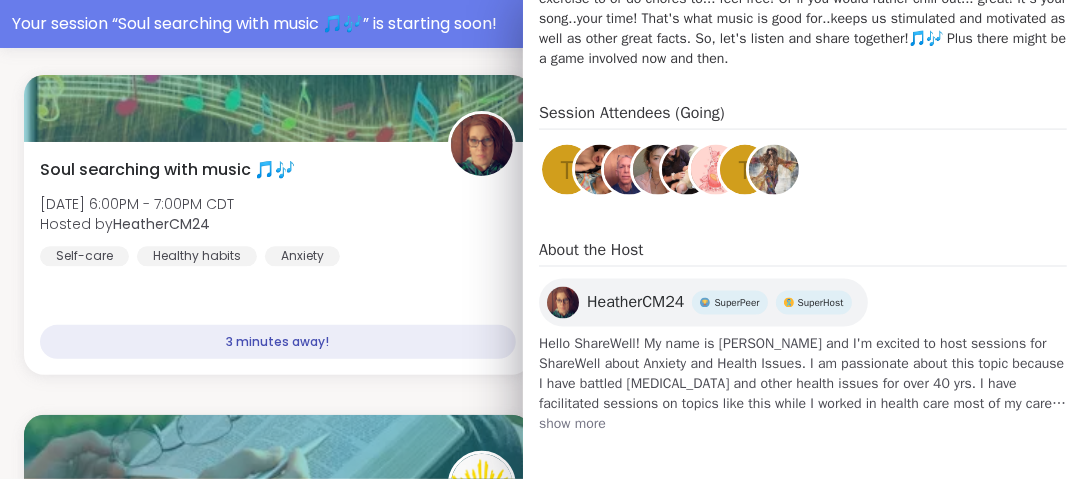 click at bounding box center (774, 170) 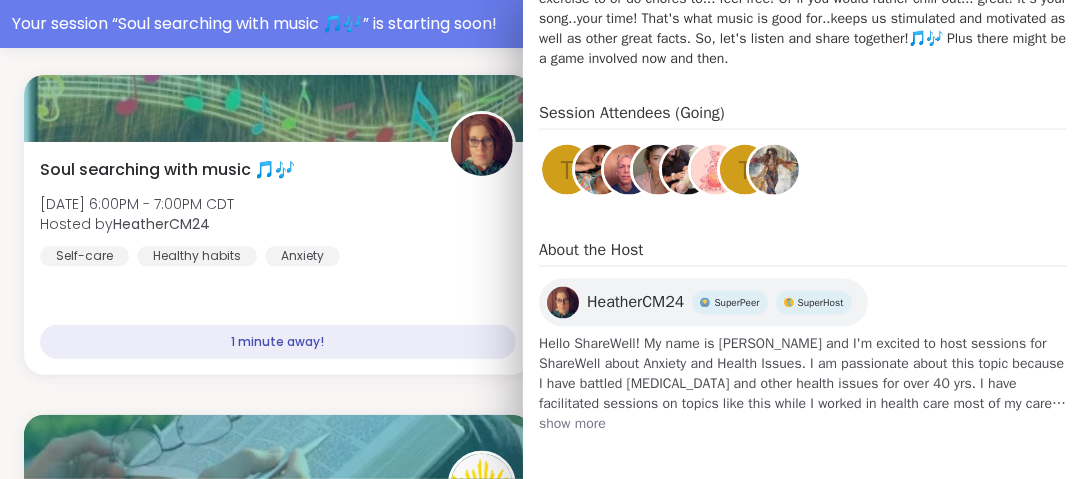 click at bounding box center [687, 170] 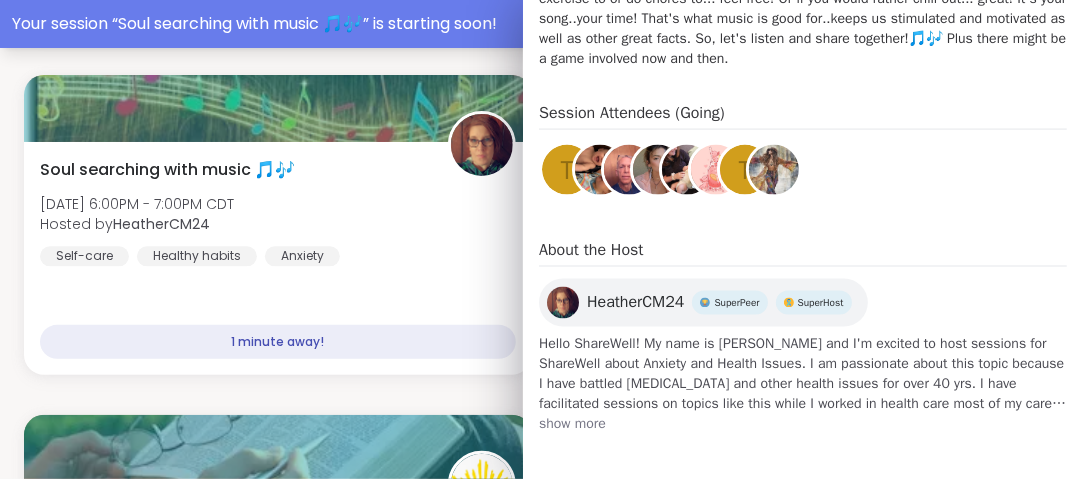 click on "Your session “ Soul searching with music  🎵🎶 ” is starting soon!" at bounding box center (541, 24) 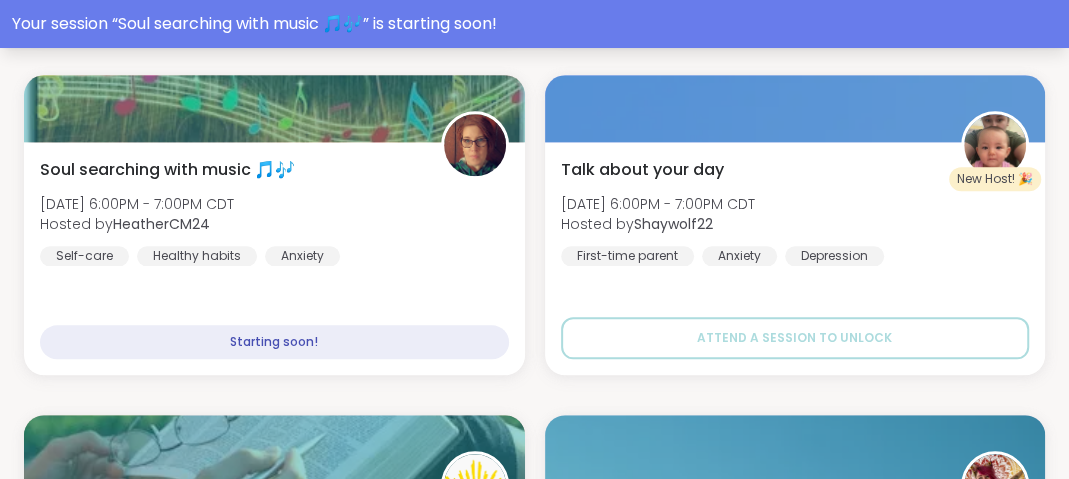 scroll, scrollTop: 0, scrollLeft: 0, axis: both 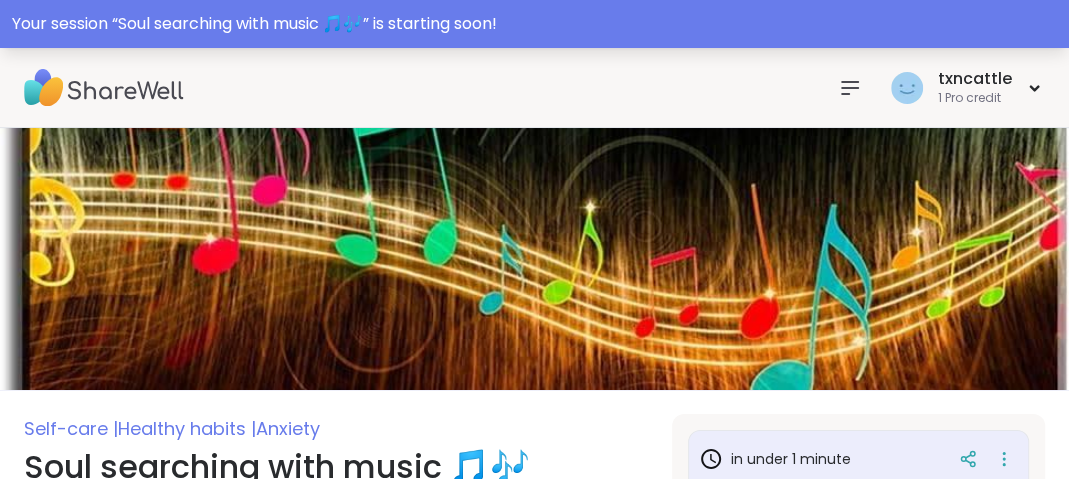 type on "*" 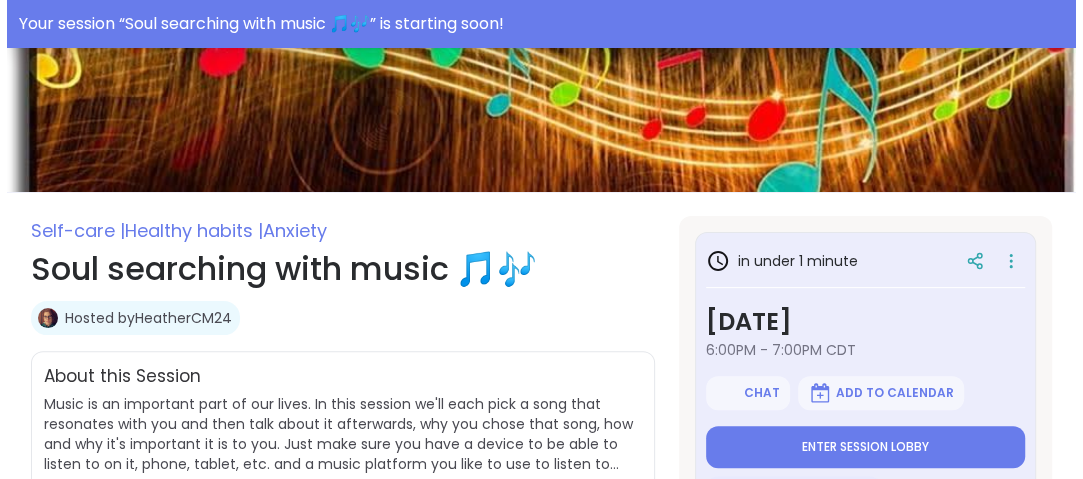 scroll, scrollTop: 300, scrollLeft: 0, axis: vertical 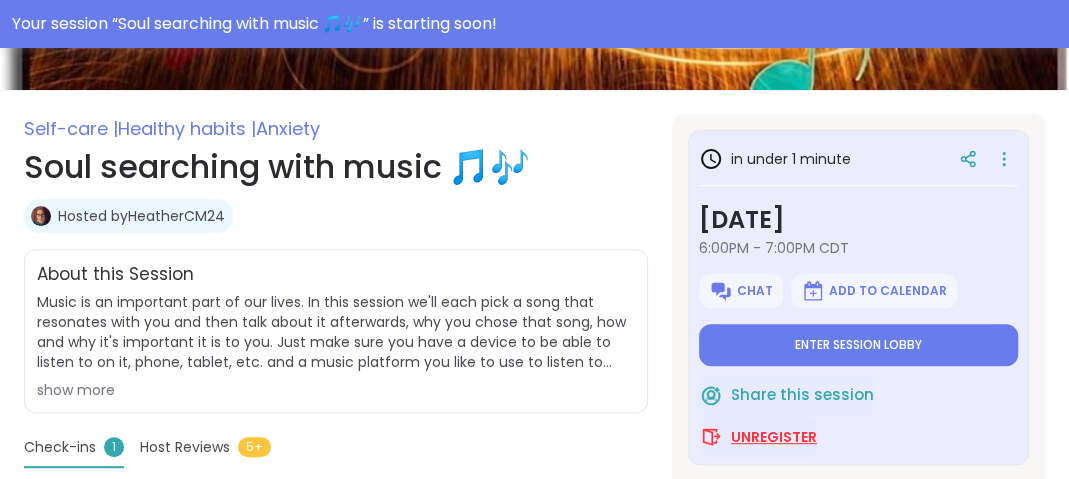 click on "Unregister" at bounding box center (774, 437) 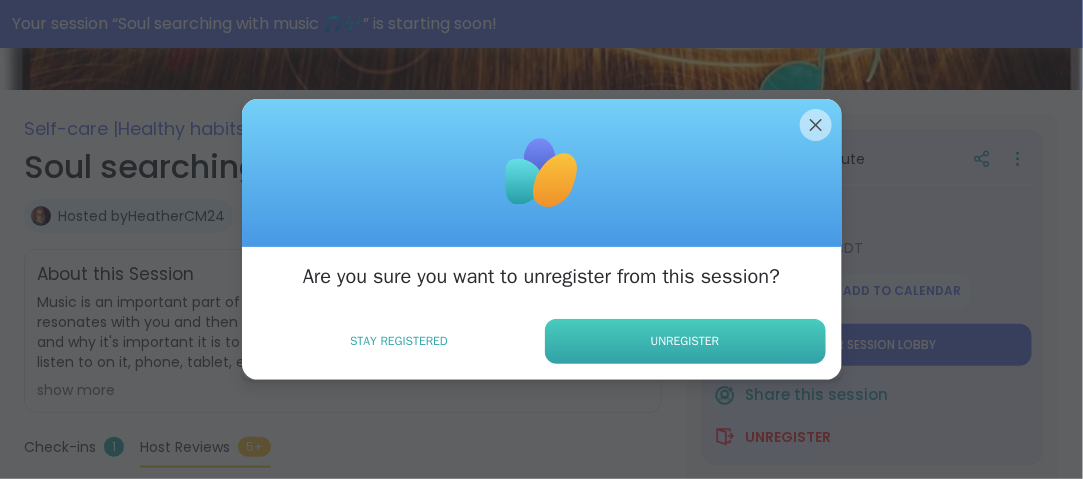 click on "Unregister" at bounding box center [685, 341] 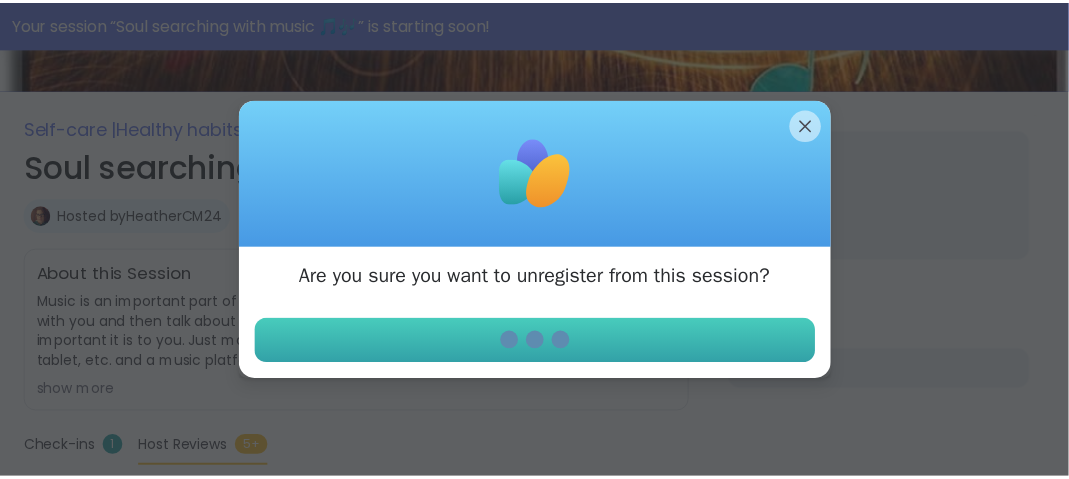 scroll, scrollTop: 252, scrollLeft: 0, axis: vertical 